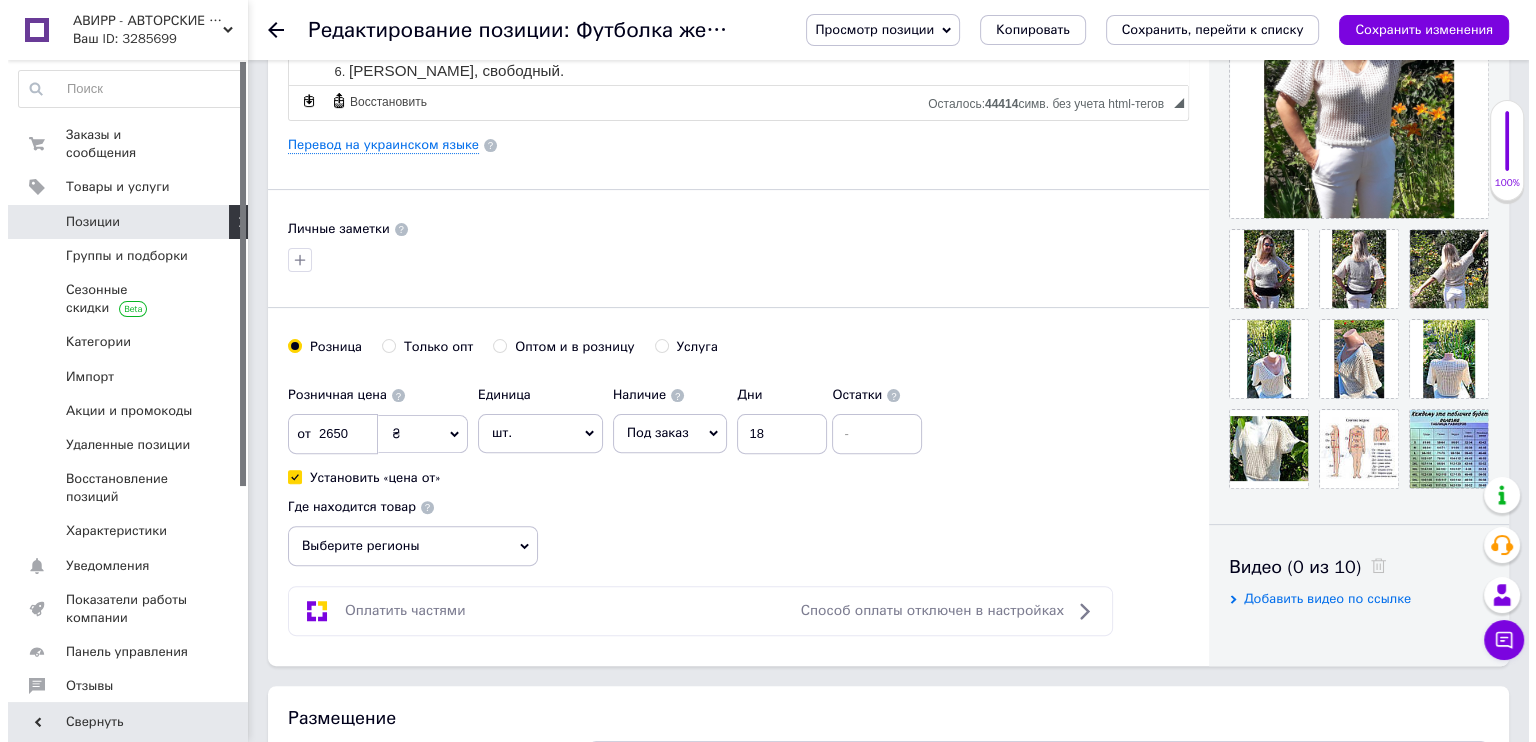 scroll, scrollTop: 0, scrollLeft: 0, axis: both 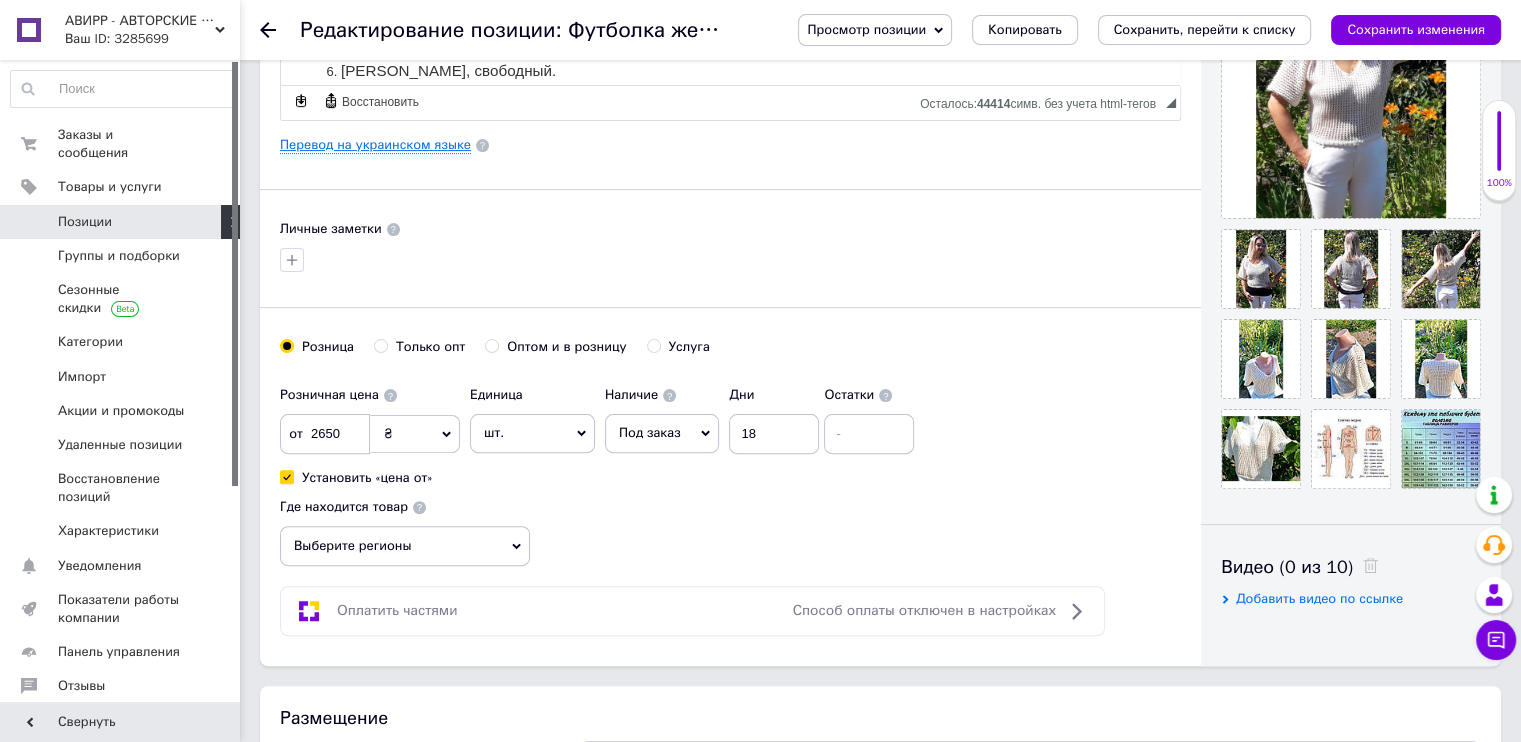 type on "2650" 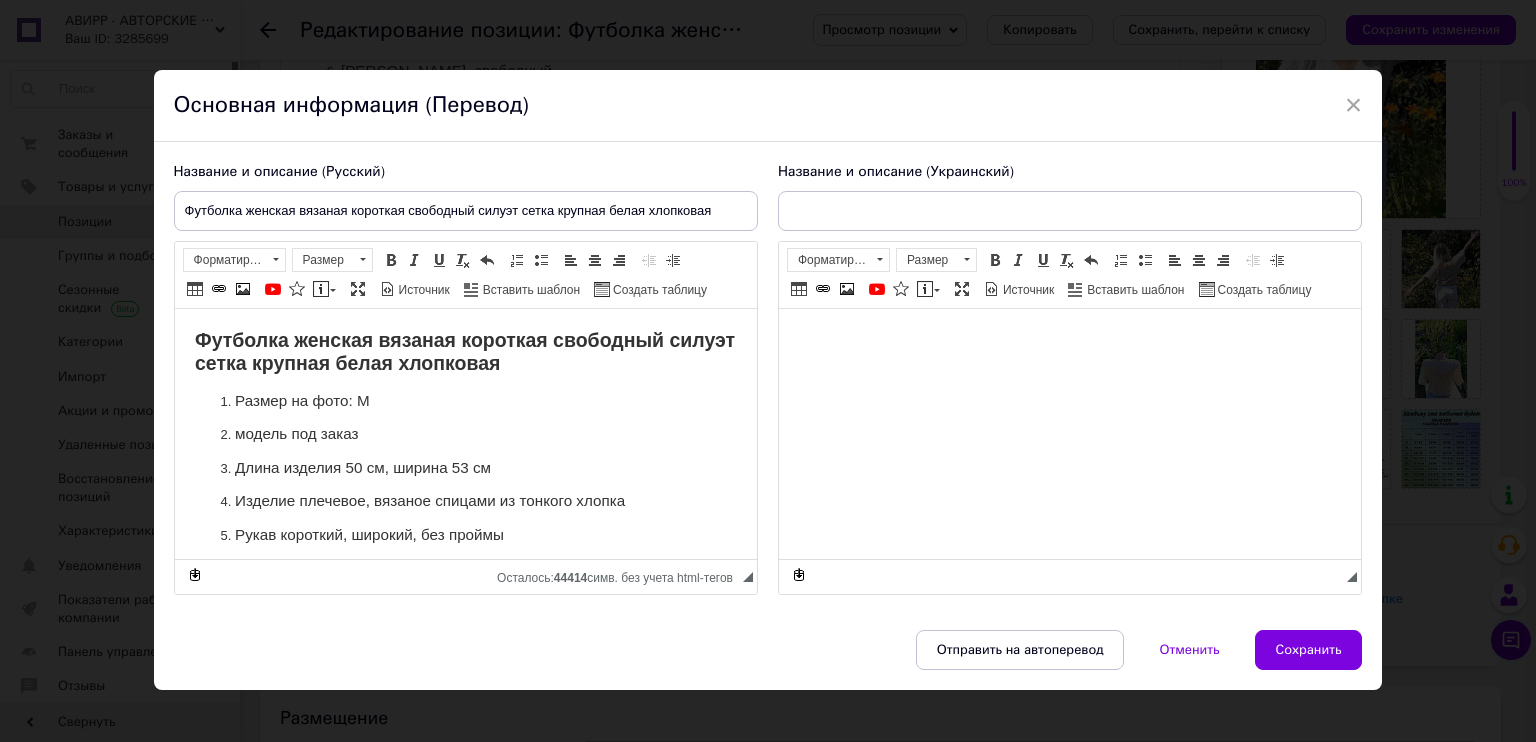 scroll, scrollTop: 0, scrollLeft: 0, axis: both 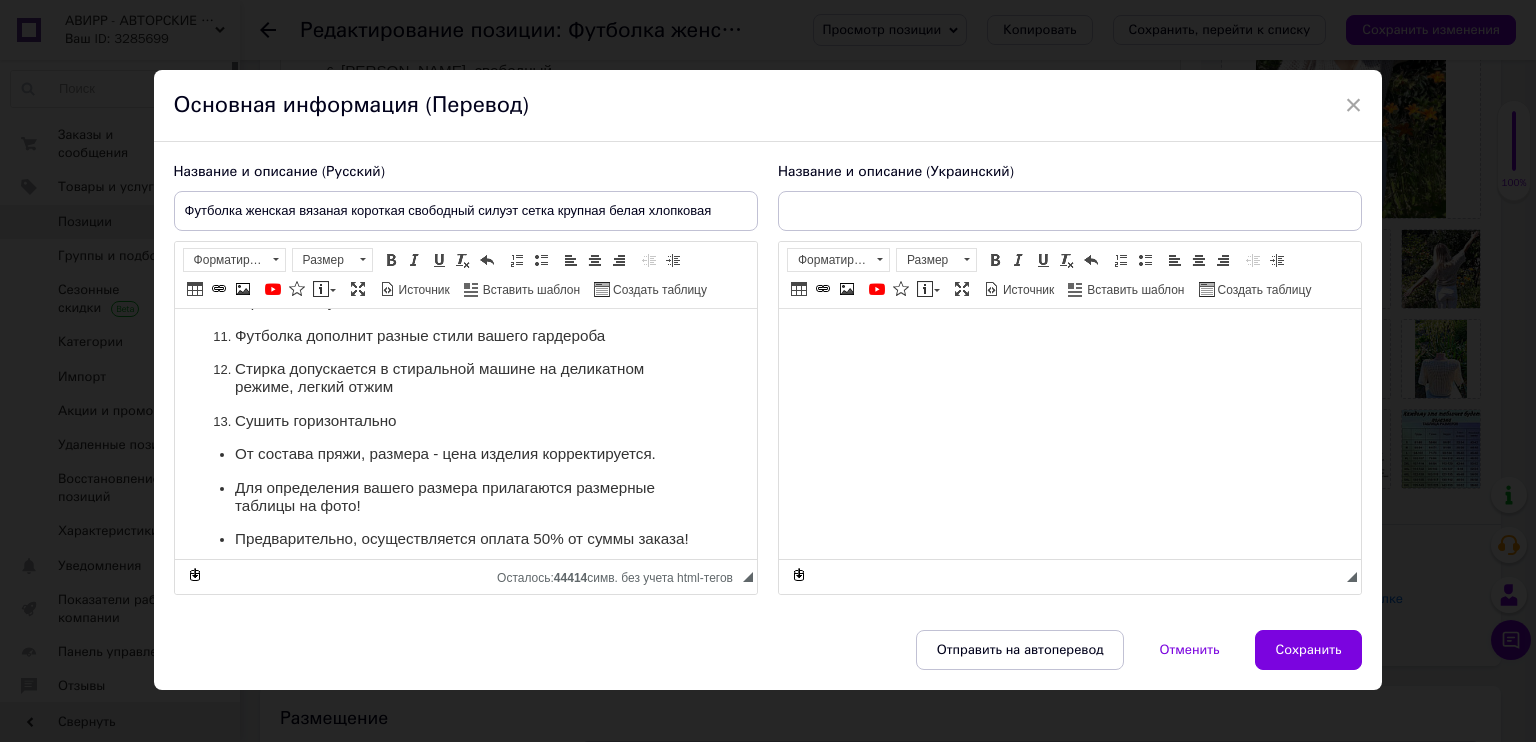 type on "Футболка жіноча в'язана коротка вільний силует сітка велика біла бавовняна" 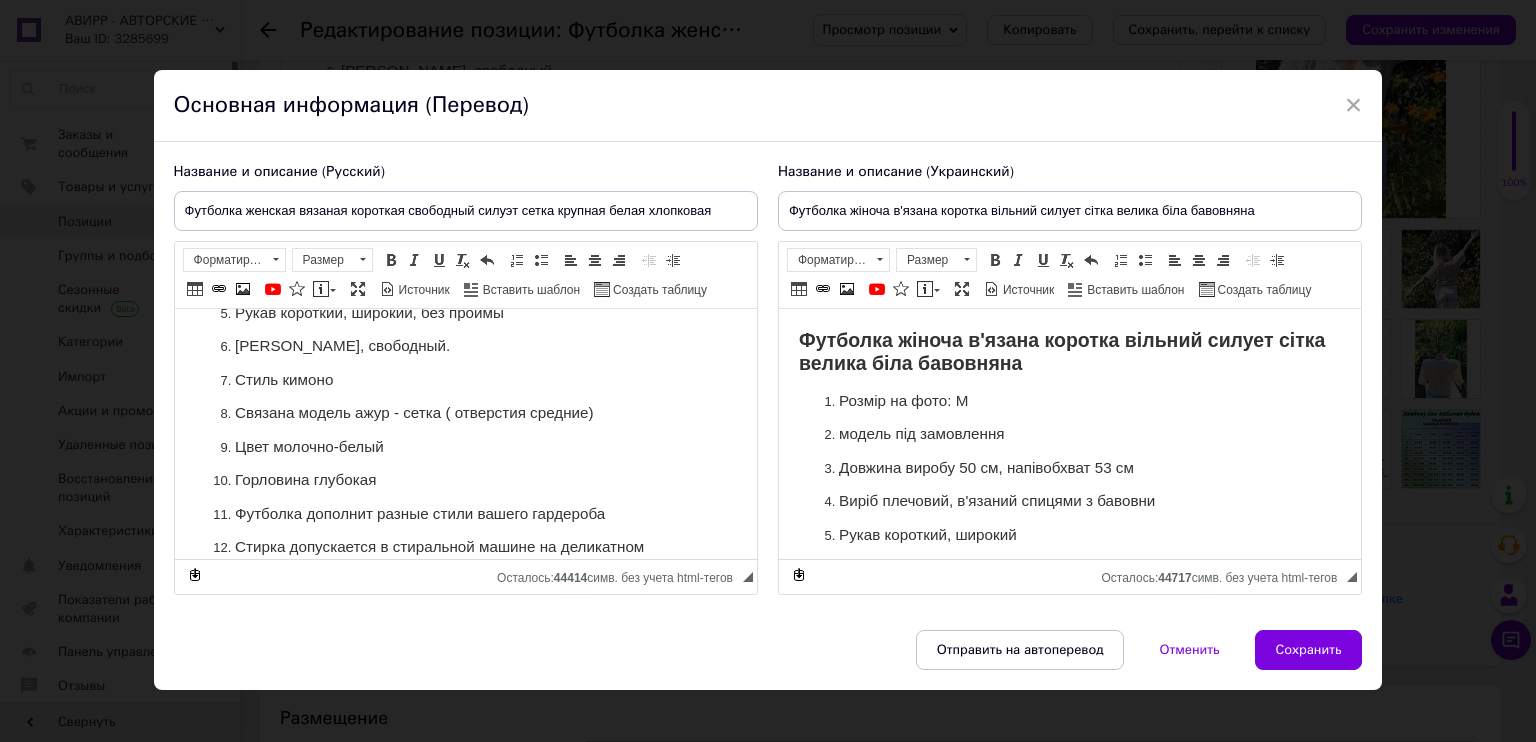 scroll, scrollTop: 100, scrollLeft: 0, axis: vertical 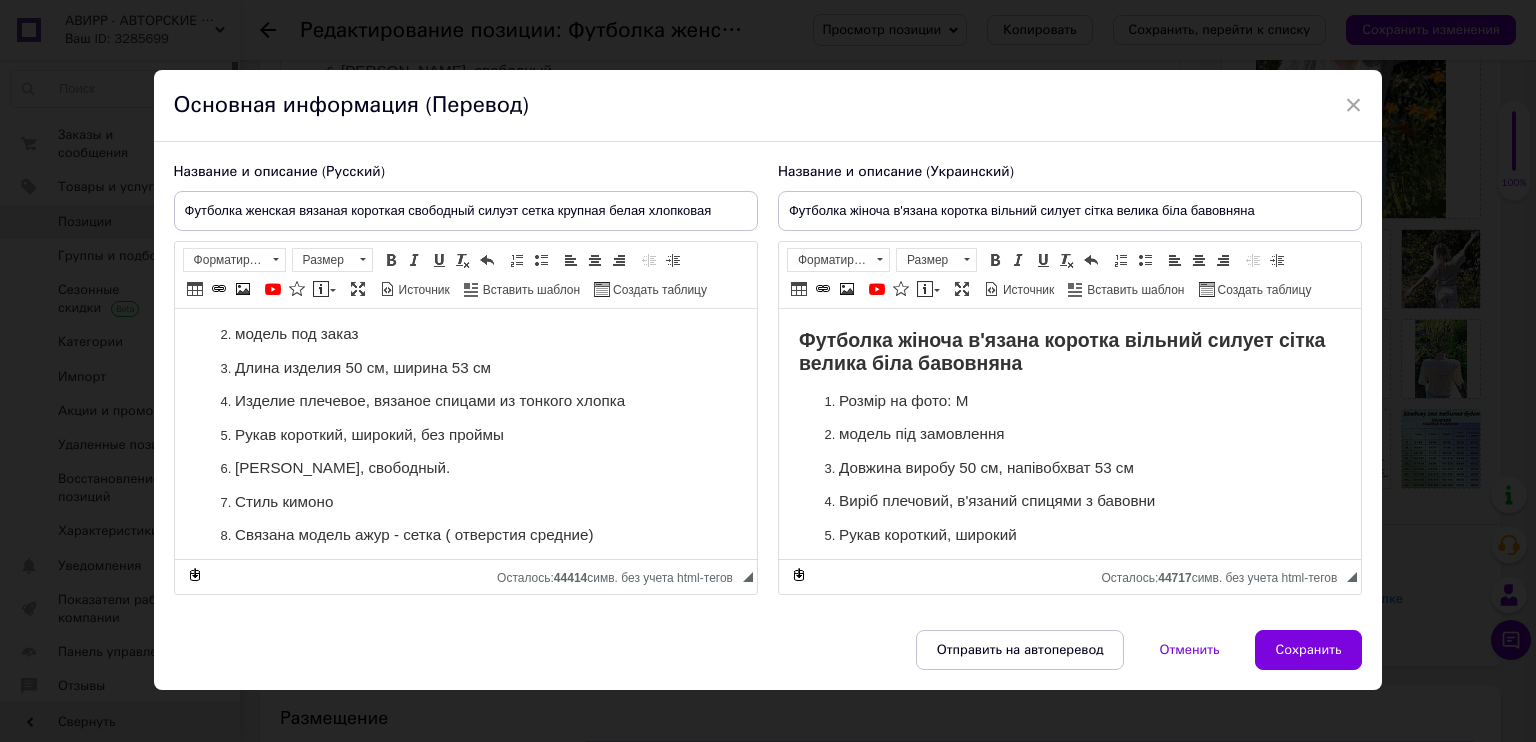 click on "Длина изделия 50 см, ширина 53 см" at bounding box center (465, 368) 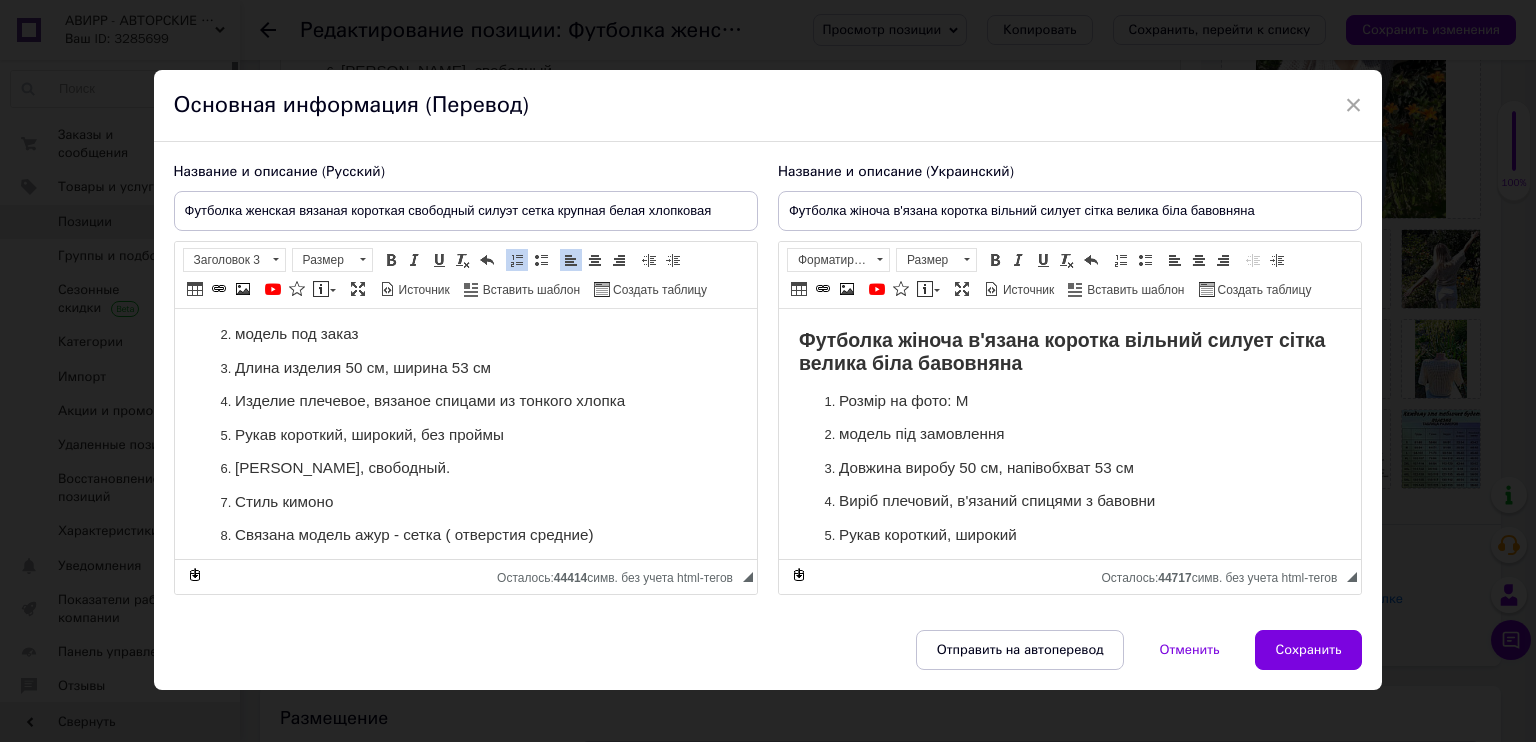 type 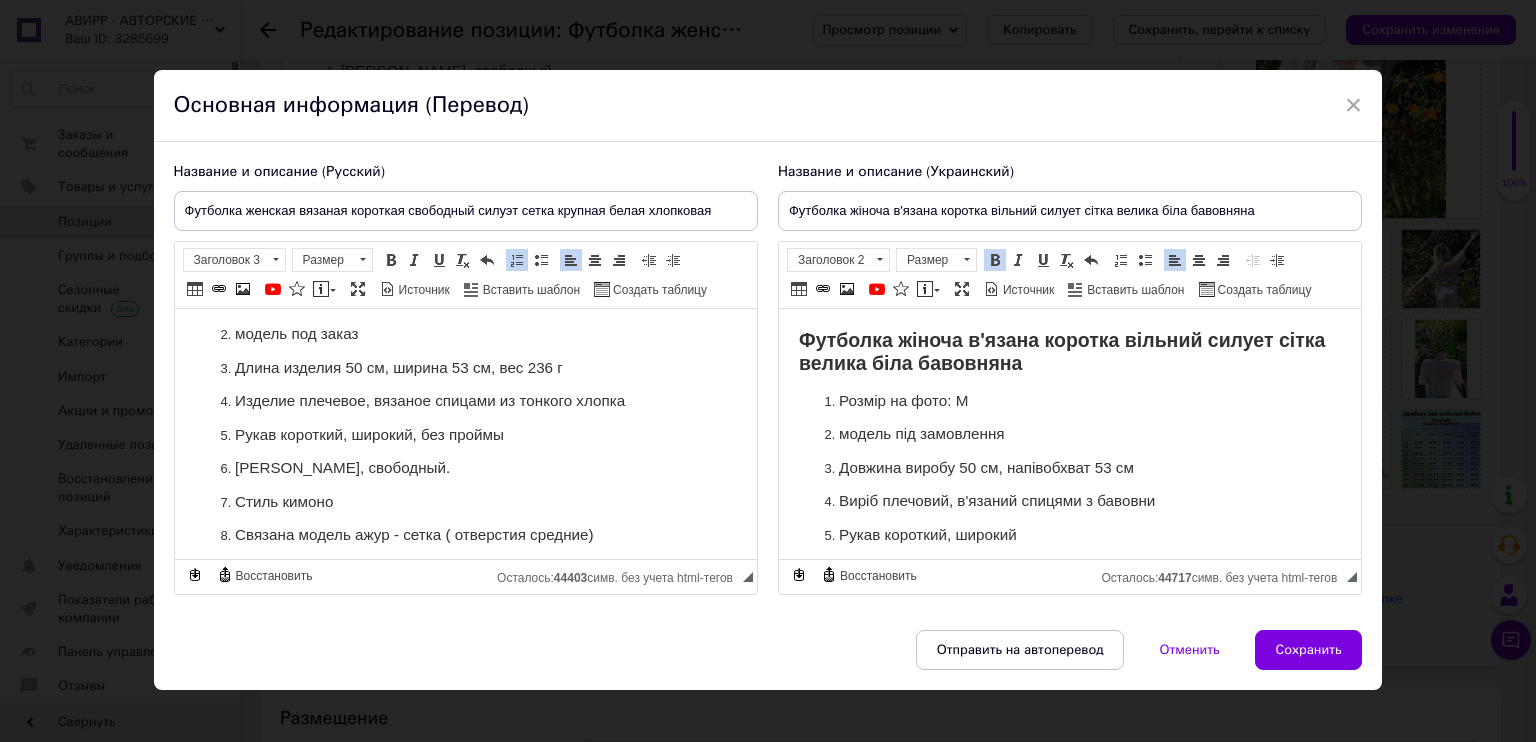 click on "Довжина виробу 50 см, напівобхват 53 см" at bounding box center (1069, 468) 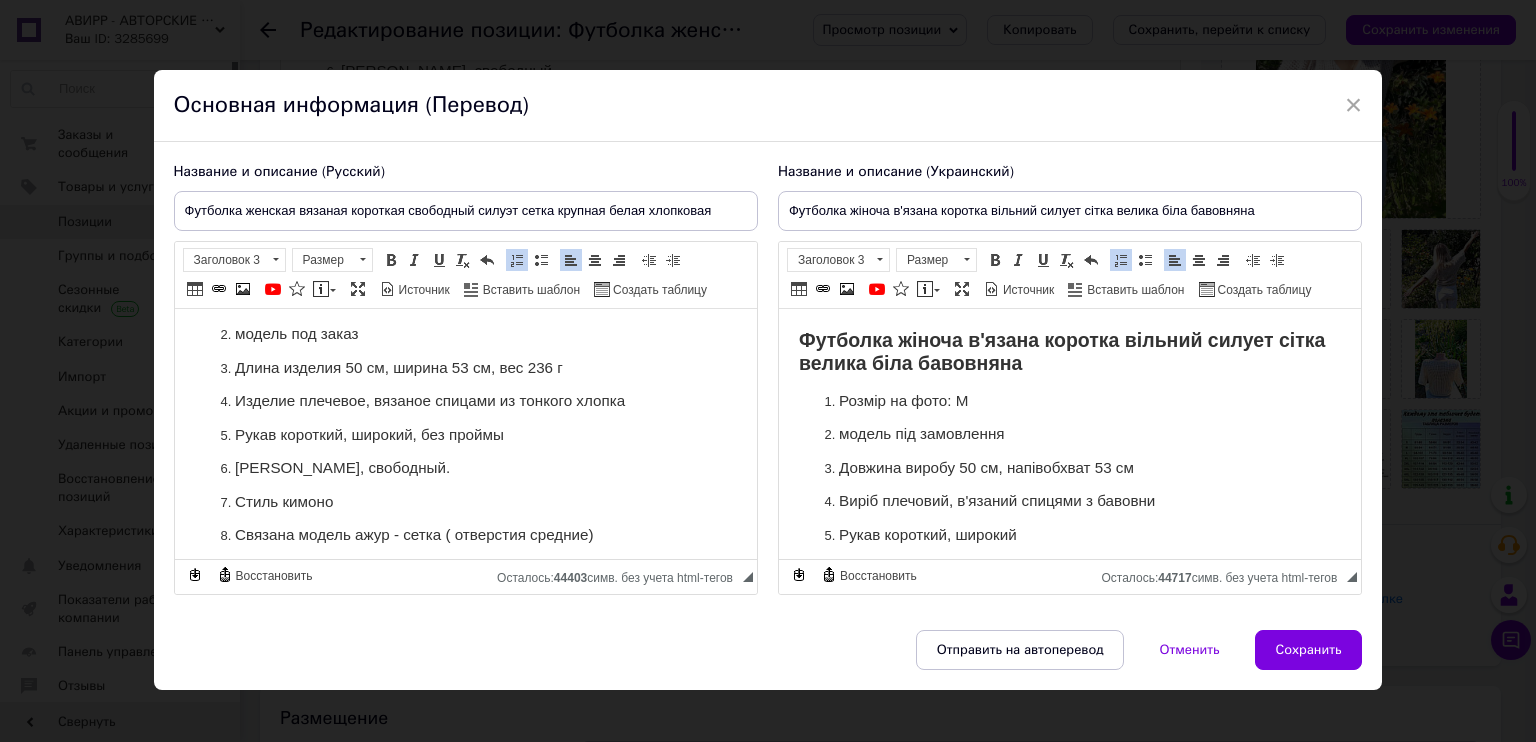 type 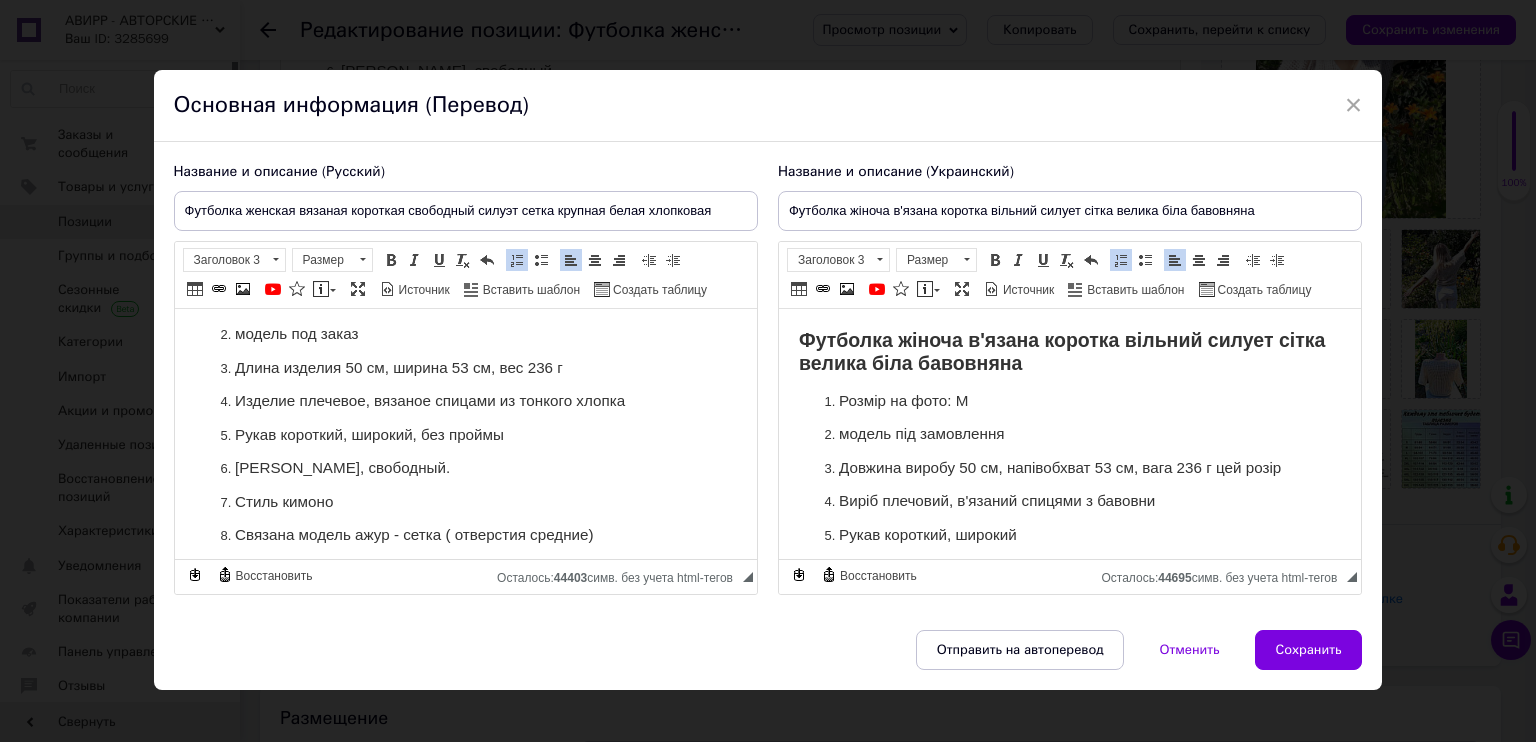 click on "Довжина виробу 50 см, напівобхват 53 см, вага 236 г цей розір" at bounding box center (1069, 468) 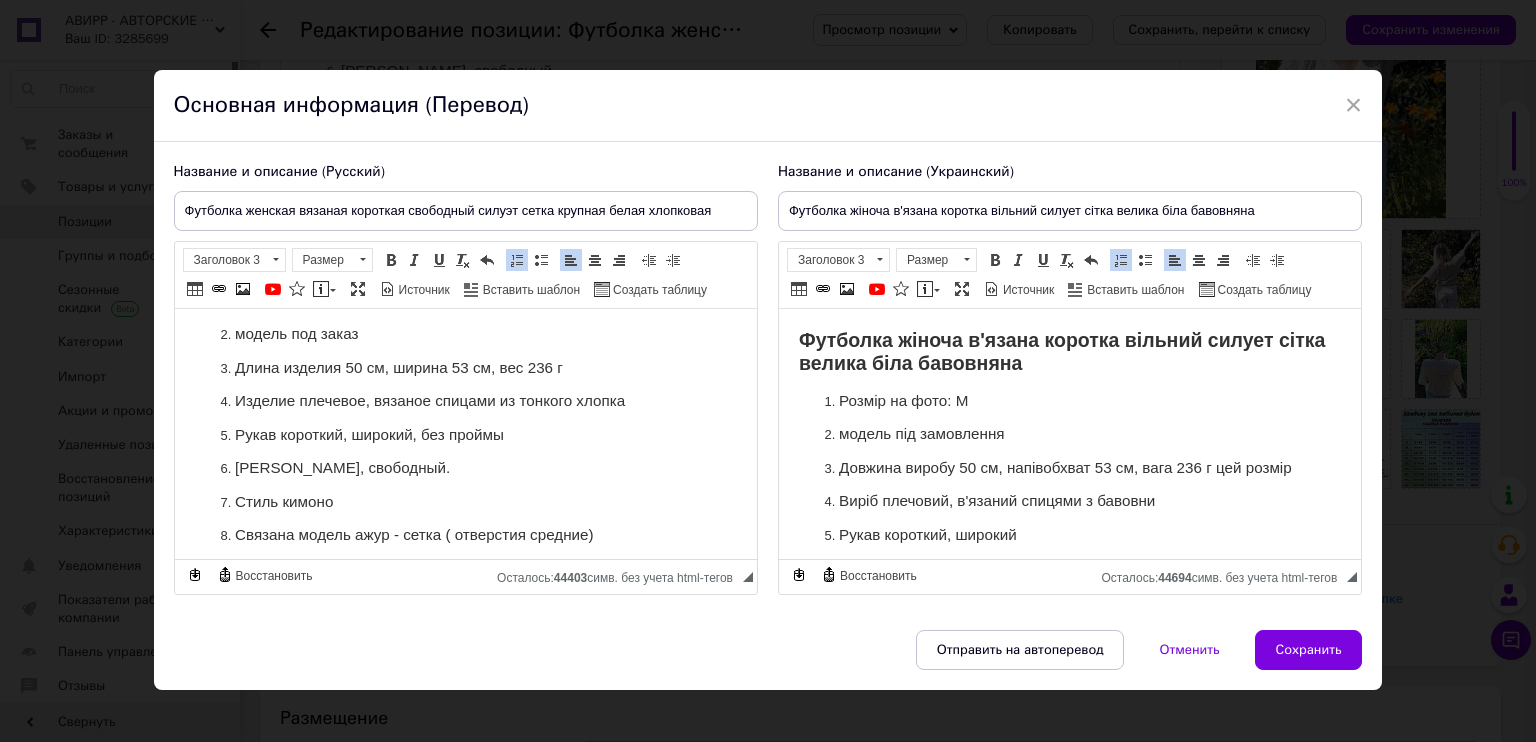 click on "Длина изделия 50 см, ширина 53 см, вес 236 г" at bounding box center (465, 368) 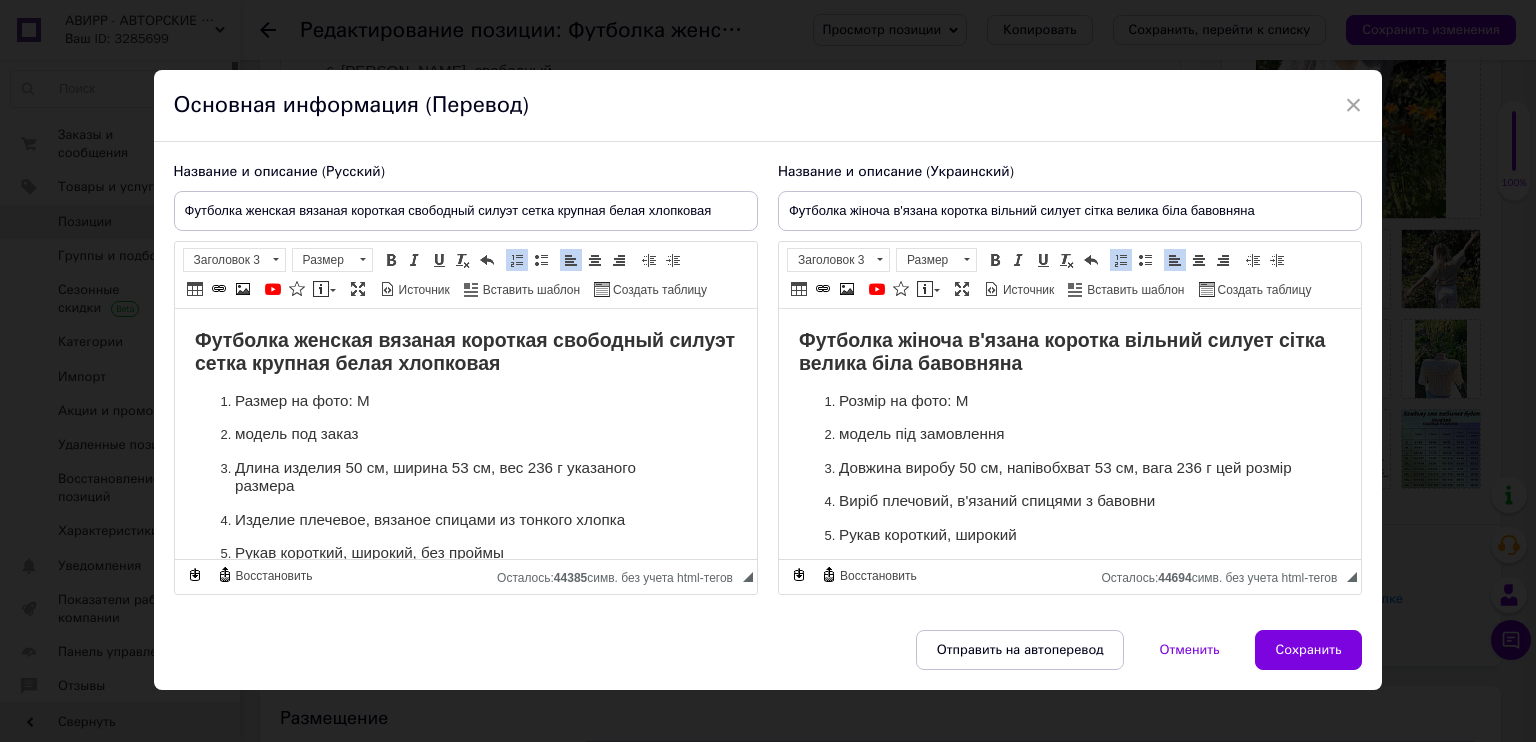 scroll, scrollTop: 100, scrollLeft: 0, axis: vertical 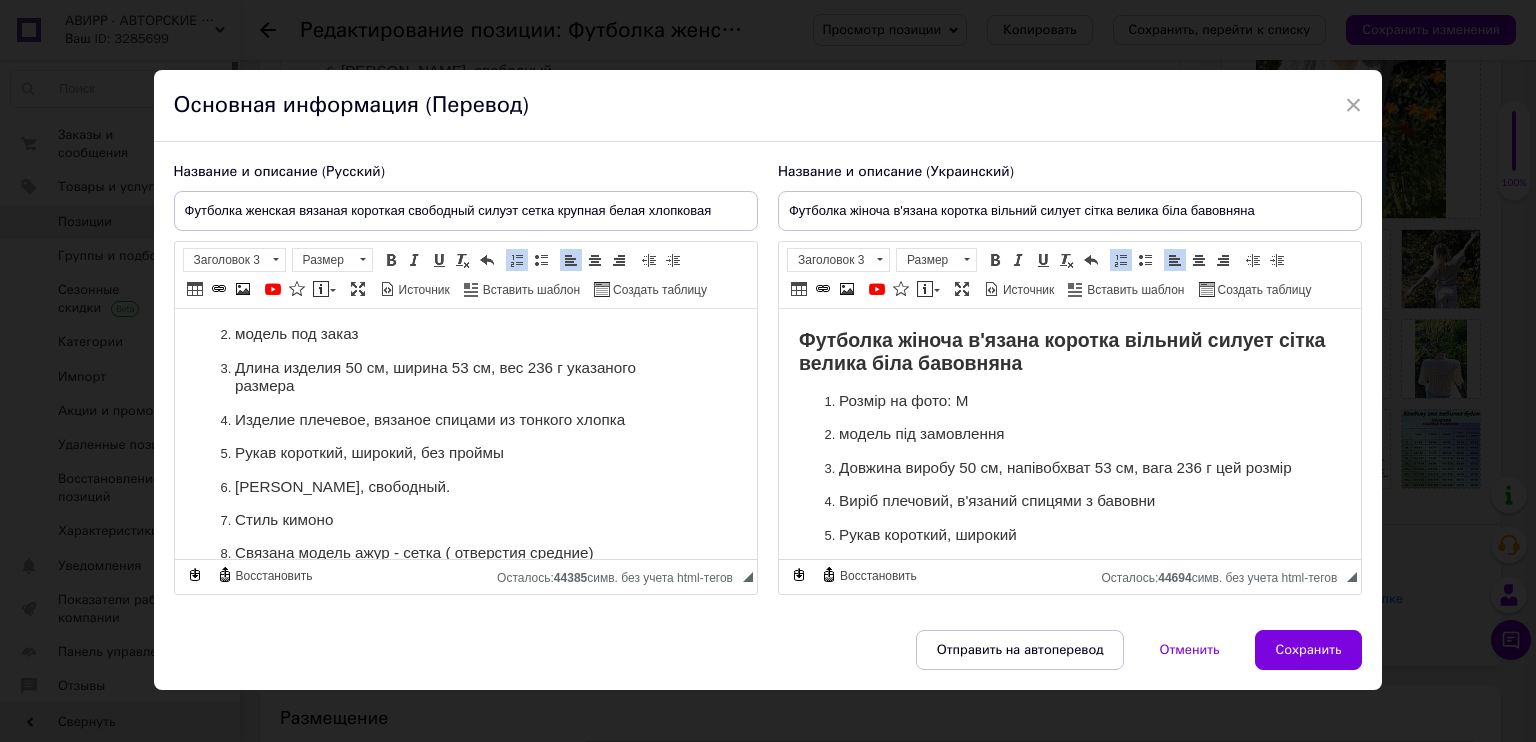 click on "Длина изделия 50 см, ширина 53 см, вес 236 г указаного размера" at bounding box center [465, 377] 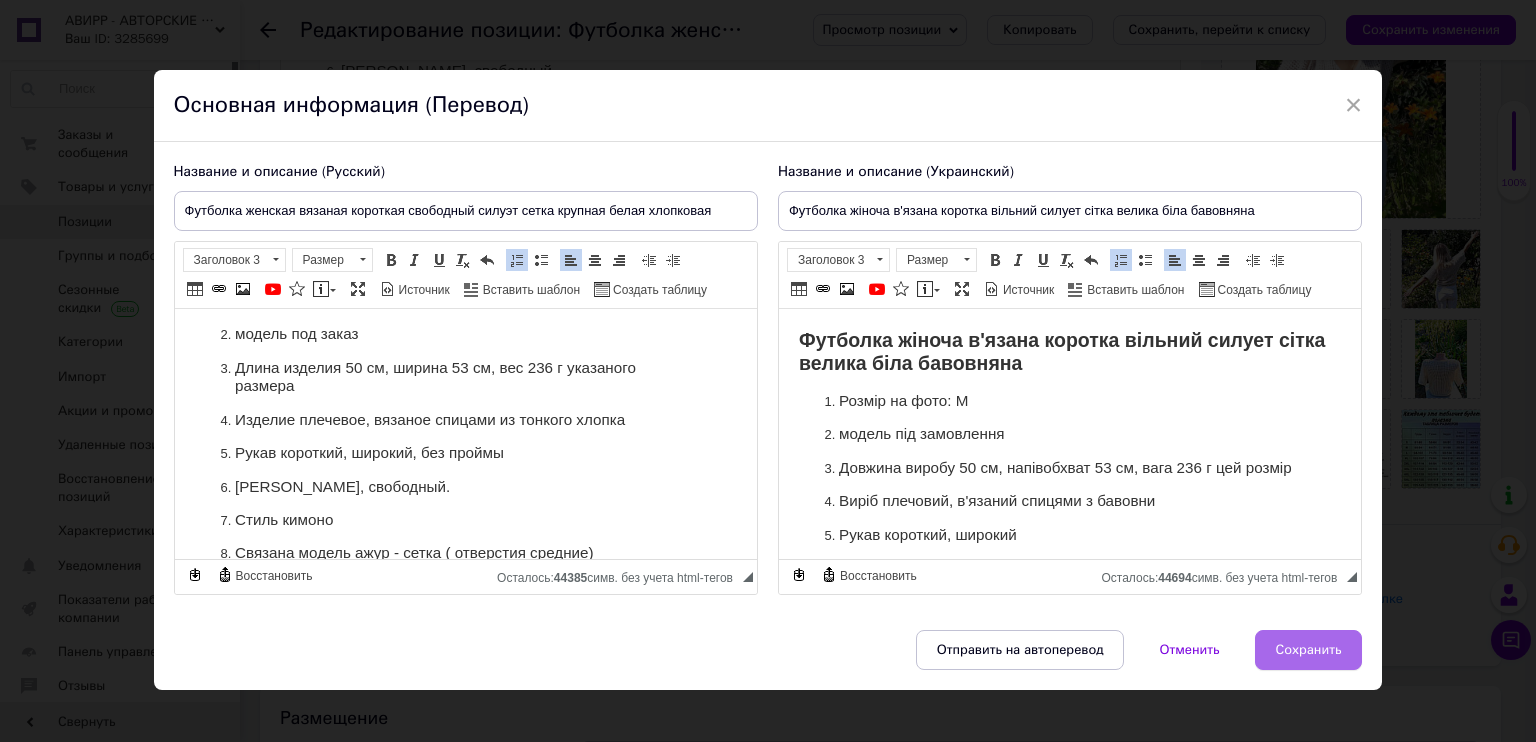 click on "Сохранить" at bounding box center (1309, 650) 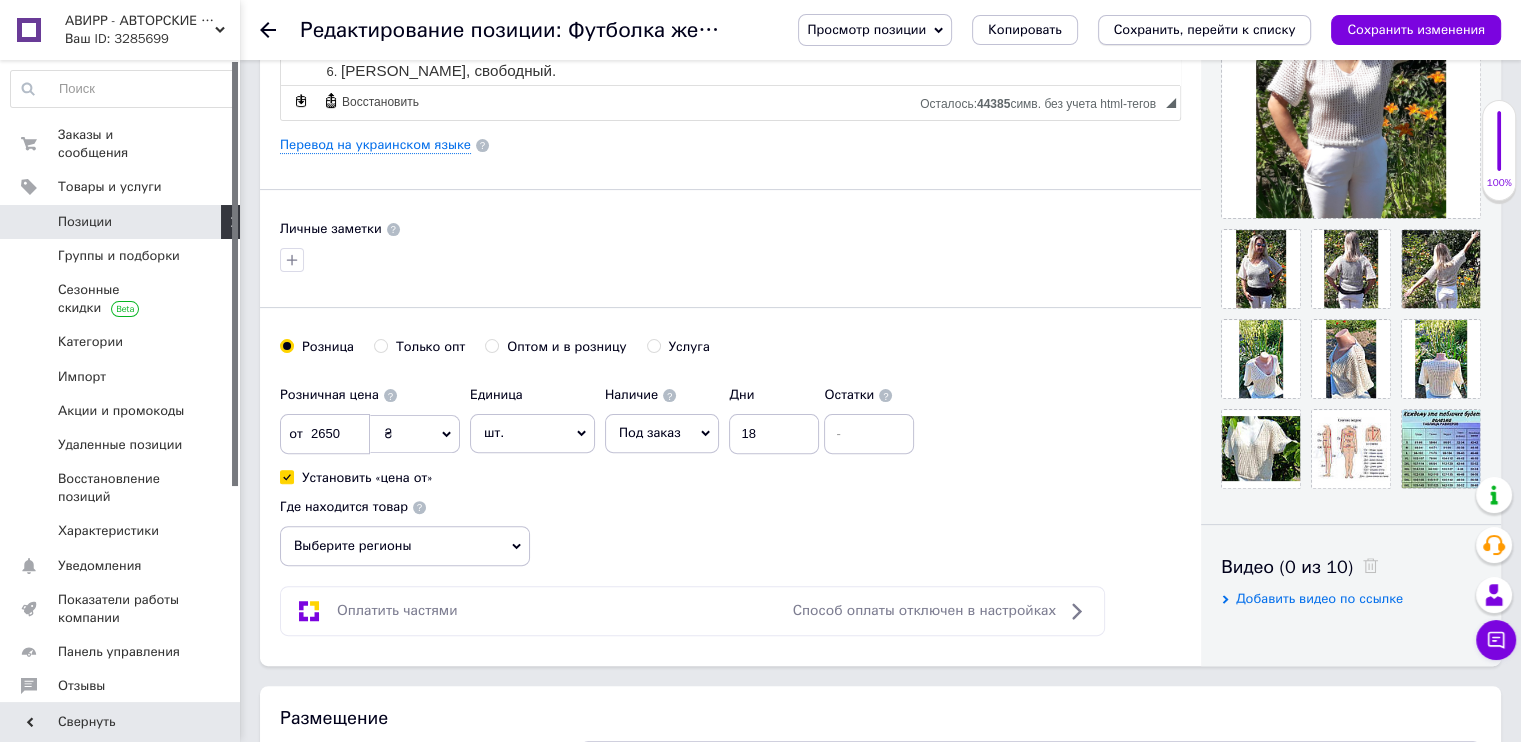 click on "Сохранить, перейти к списку" at bounding box center (1205, 29) 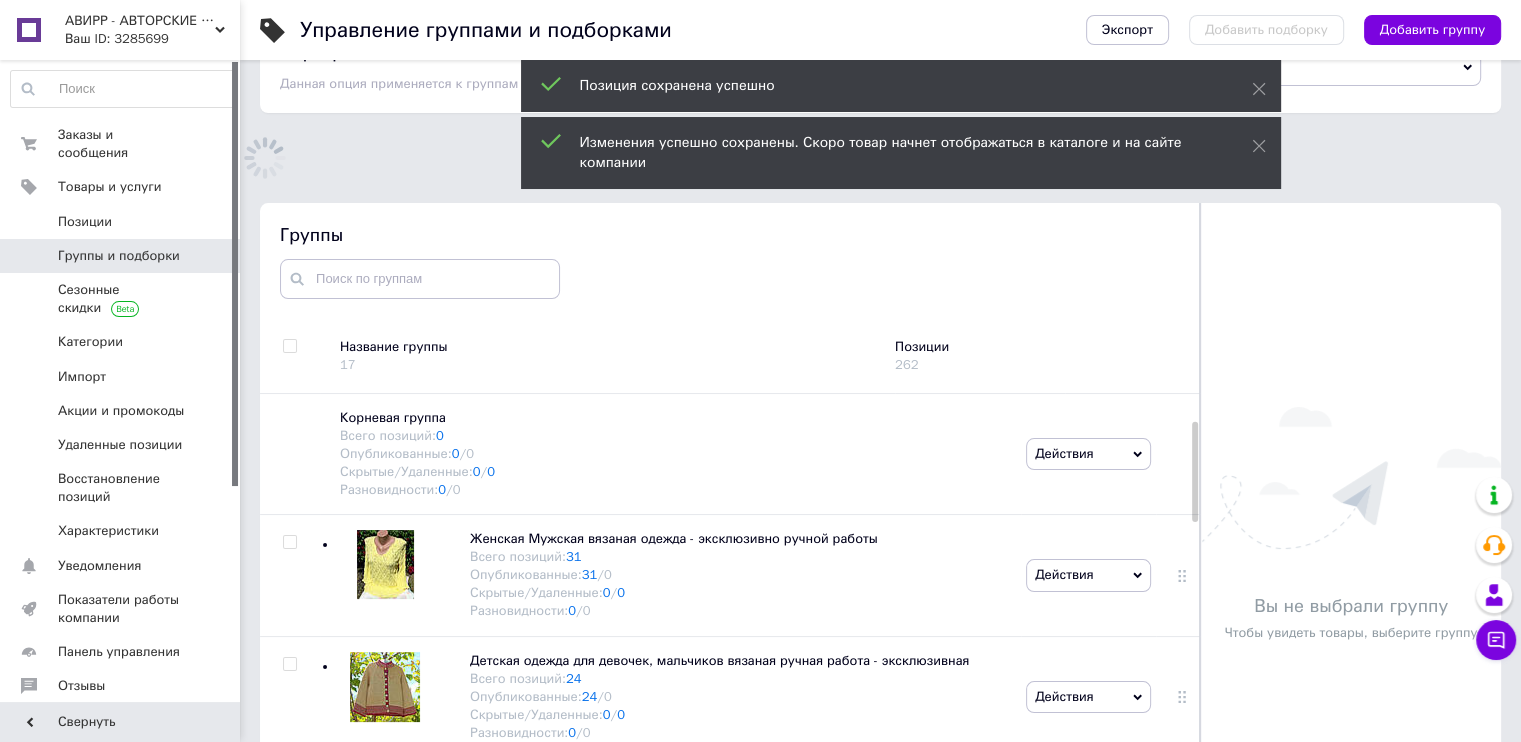 scroll, scrollTop: 113, scrollLeft: 0, axis: vertical 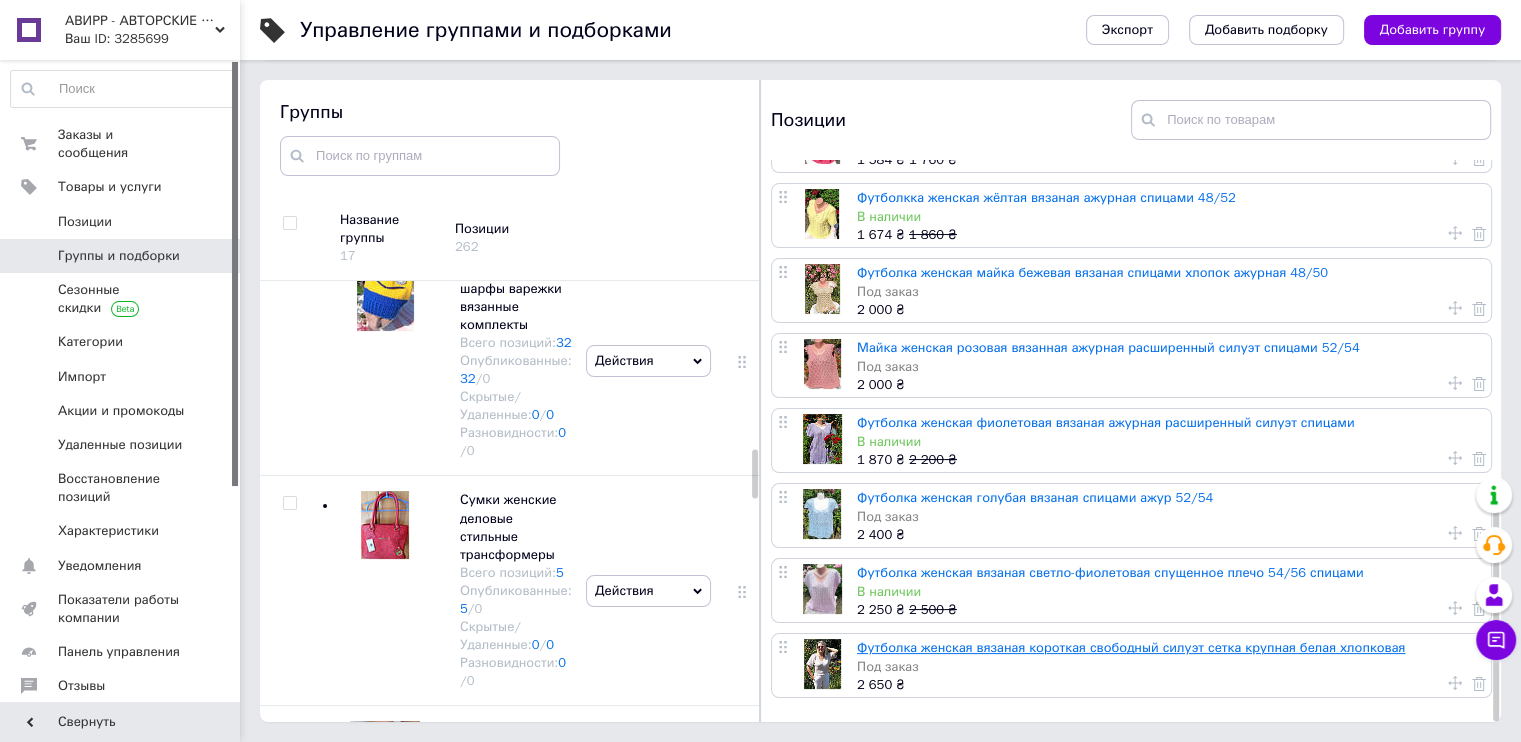 click on "Футболка женская вязаная короткая свободный силуэт сетка крупная белая хлопковая" at bounding box center (1131, 647) 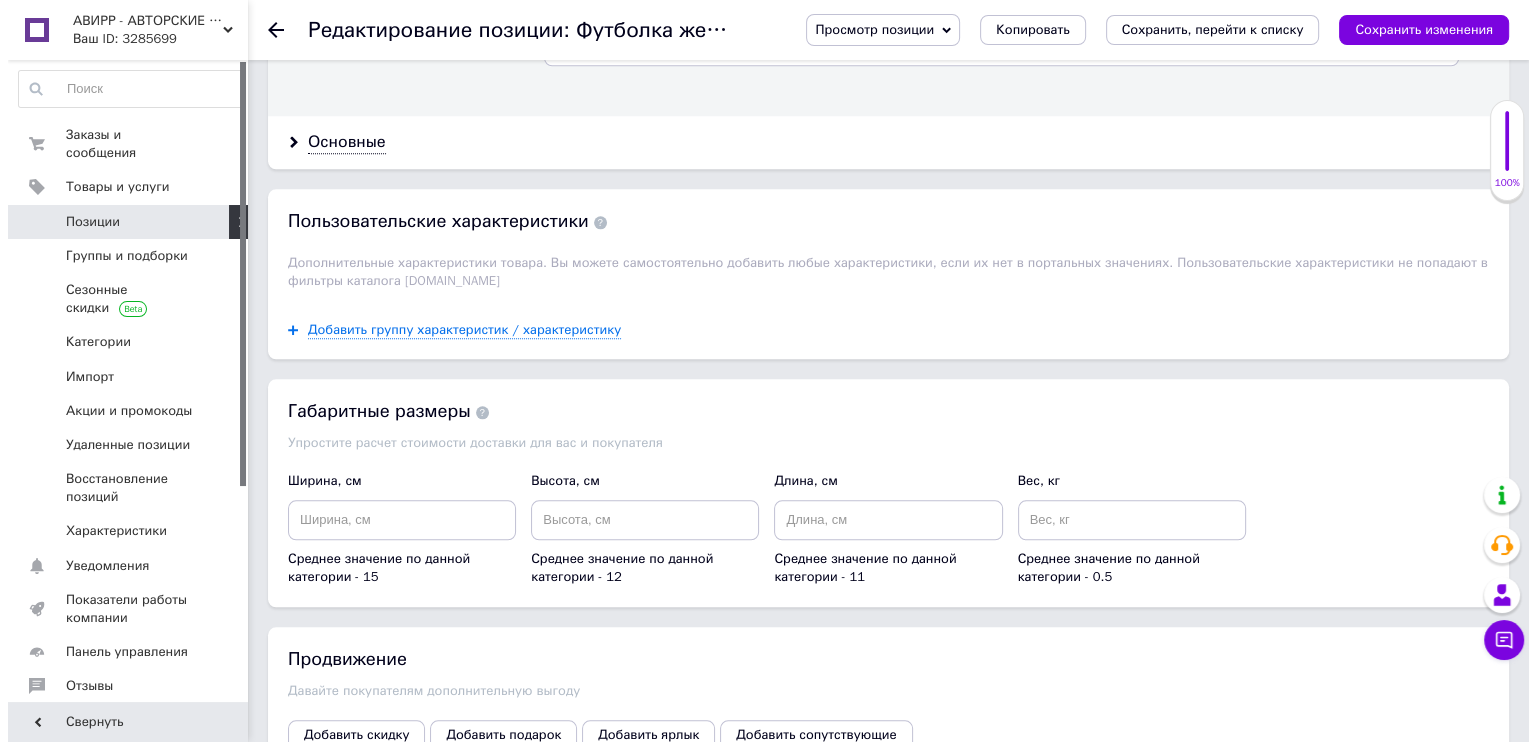 scroll, scrollTop: 2300, scrollLeft: 0, axis: vertical 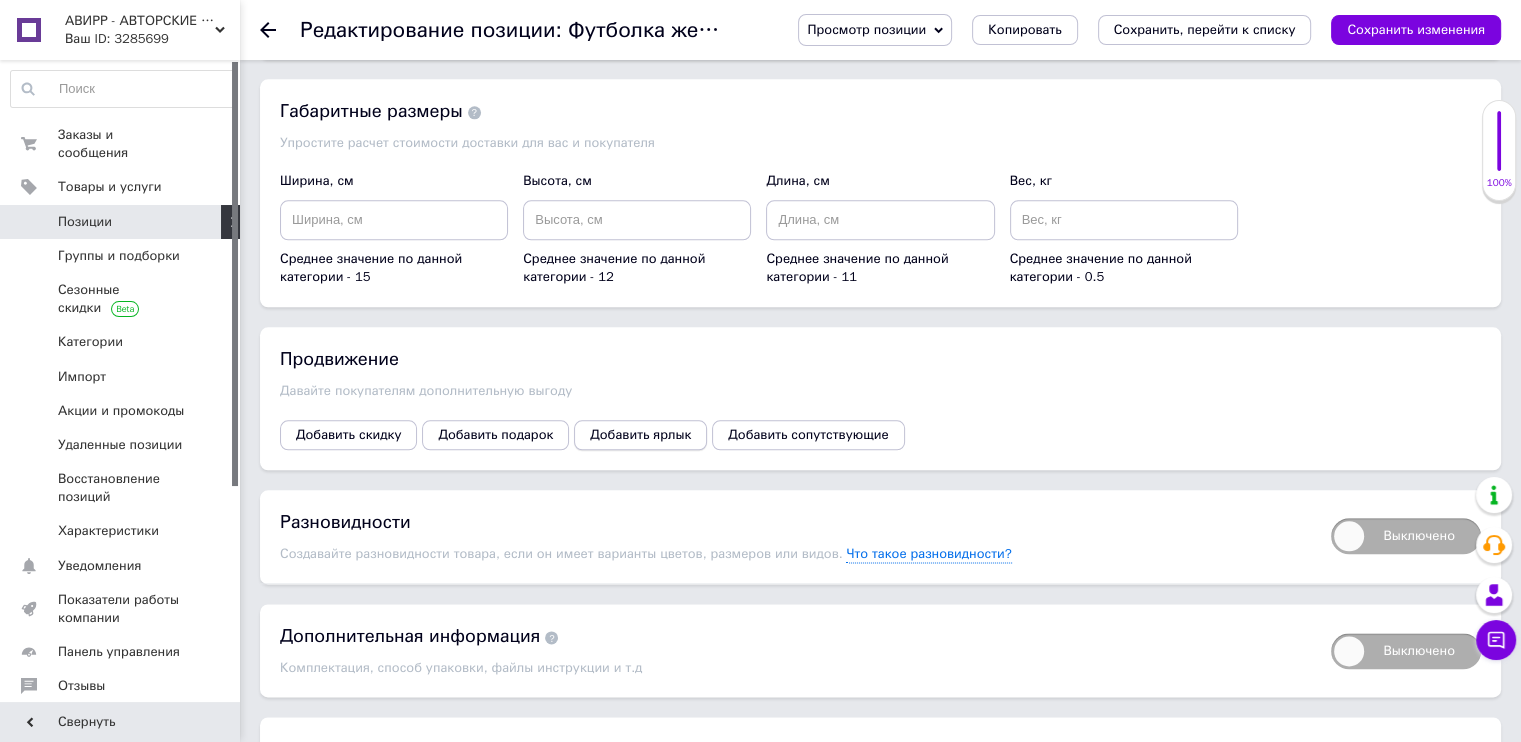 click on "Добавить ярлык" at bounding box center [640, 435] 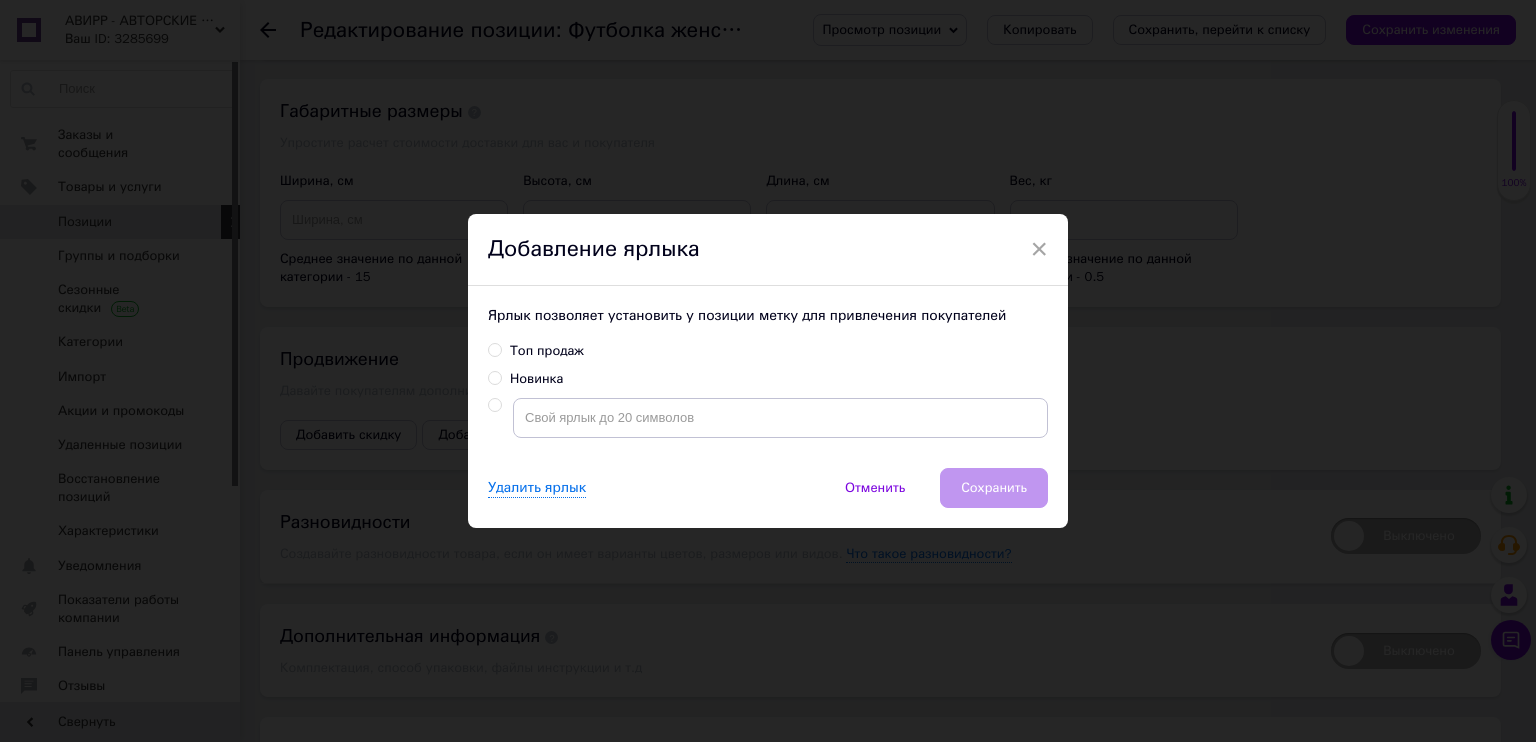 click on "Новинка" at bounding box center [494, 377] 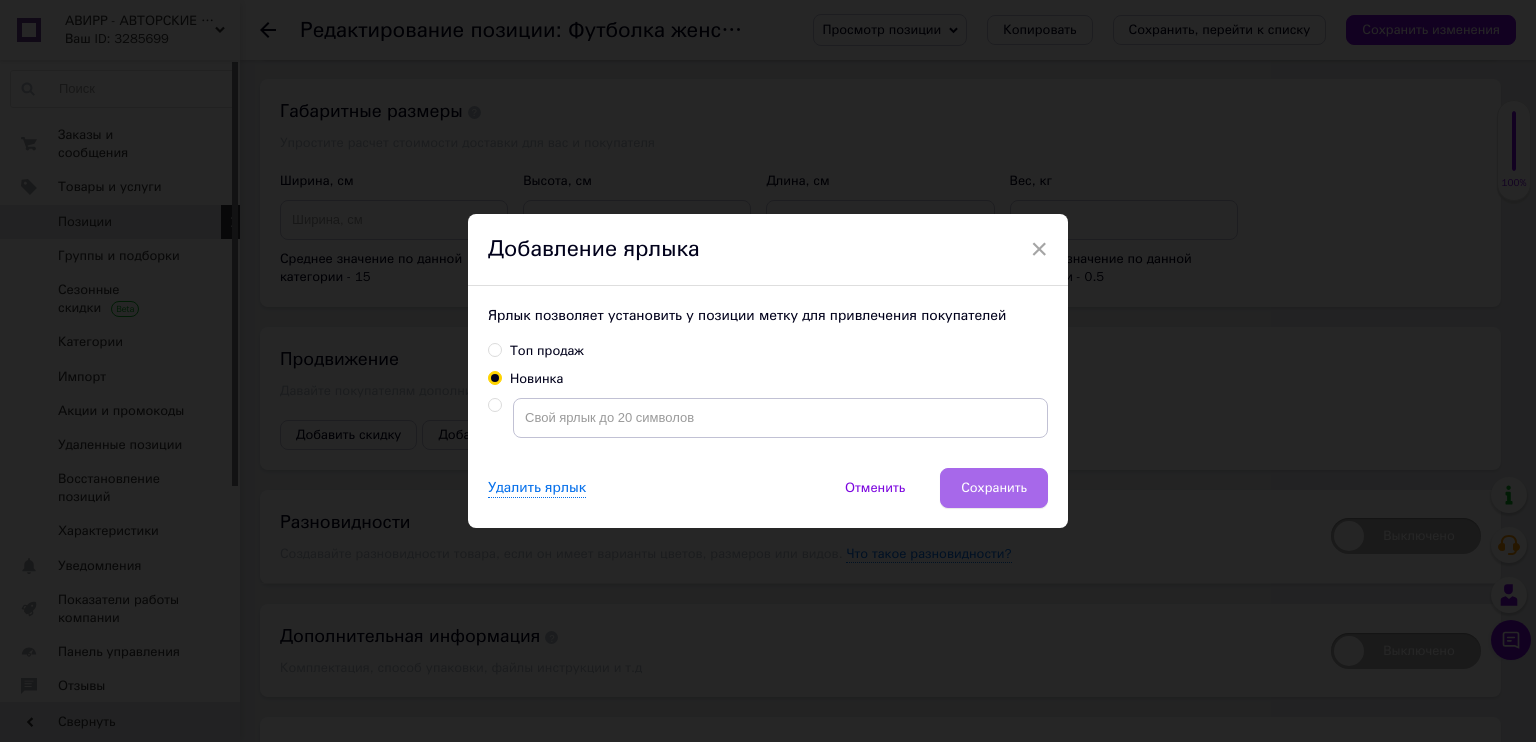 click on "Сохранить" at bounding box center [994, 488] 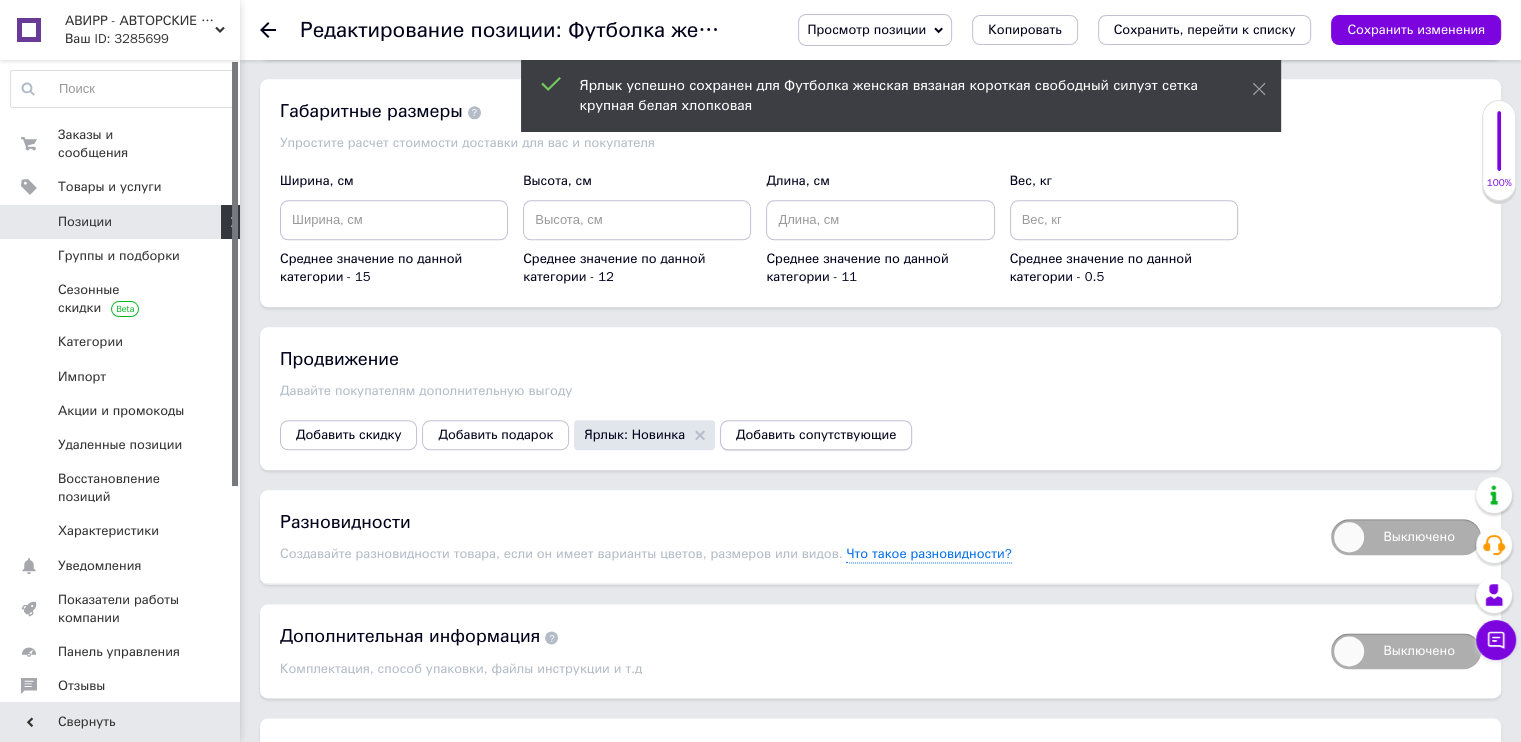 click on "Добавить сопутствующие" at bounding box center (816, 435) 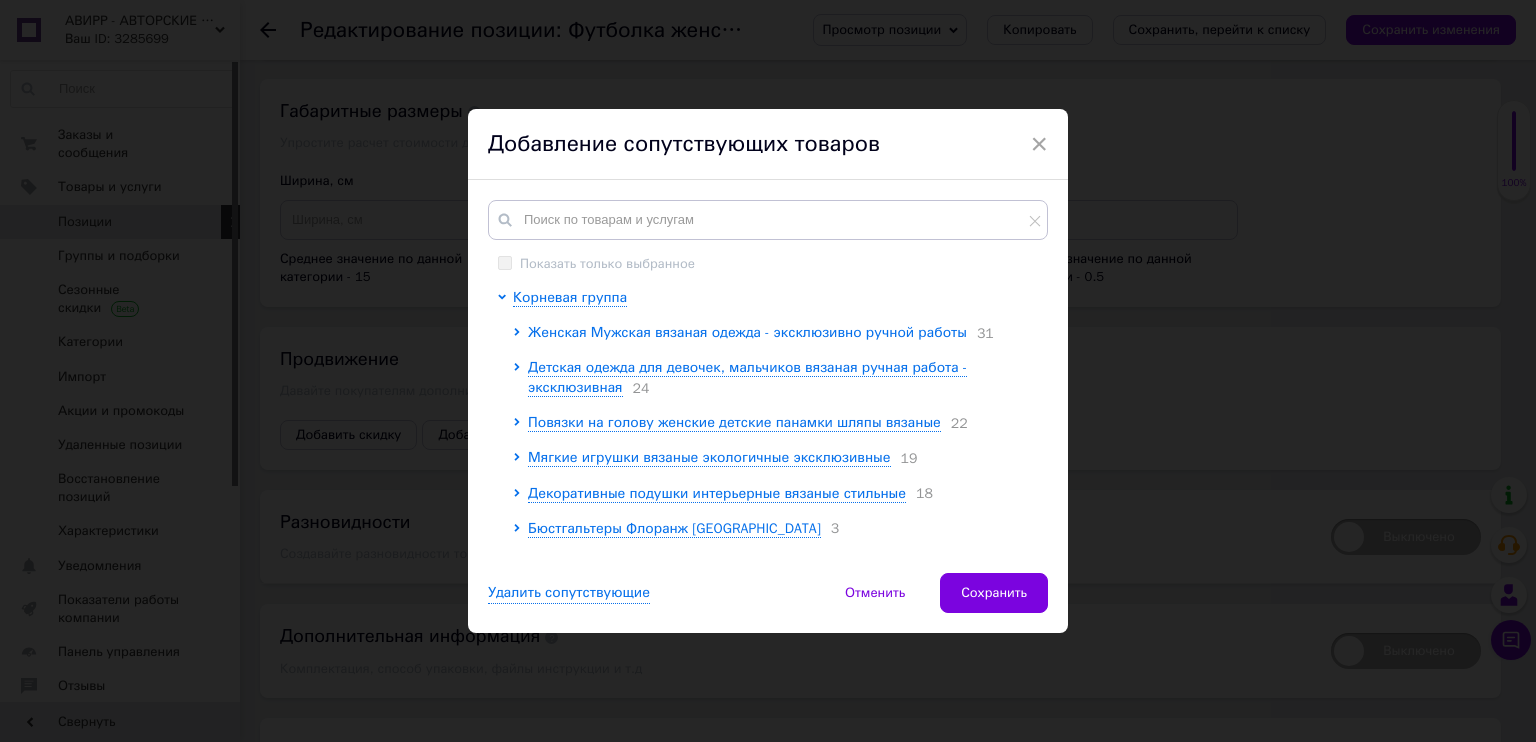 click on "Женская Мужская вязаная одежда - эксклюзивно ручной работы" at bounding box center (747, 332) 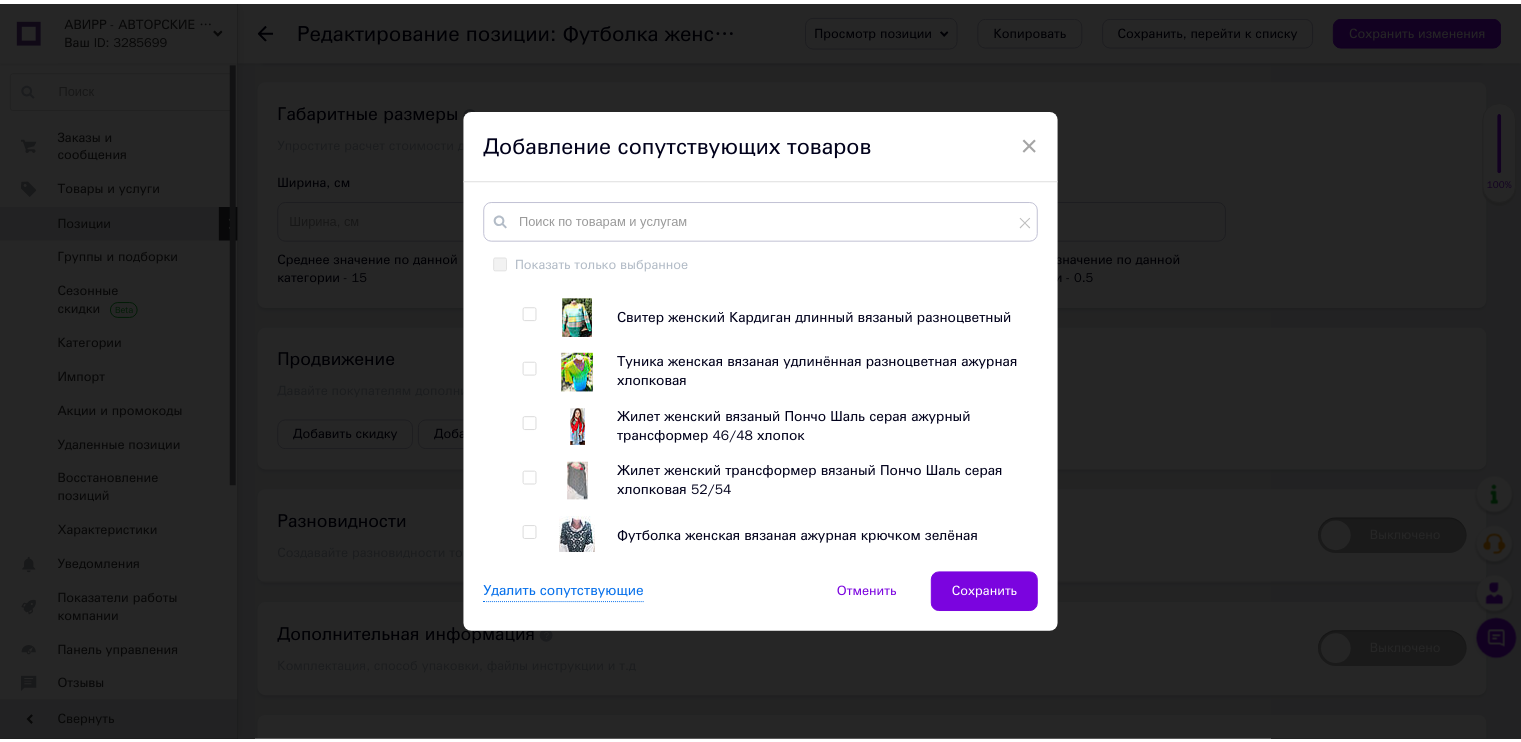scroll, scrollTop: 1600, scrollLeft: 0, axis: vertical 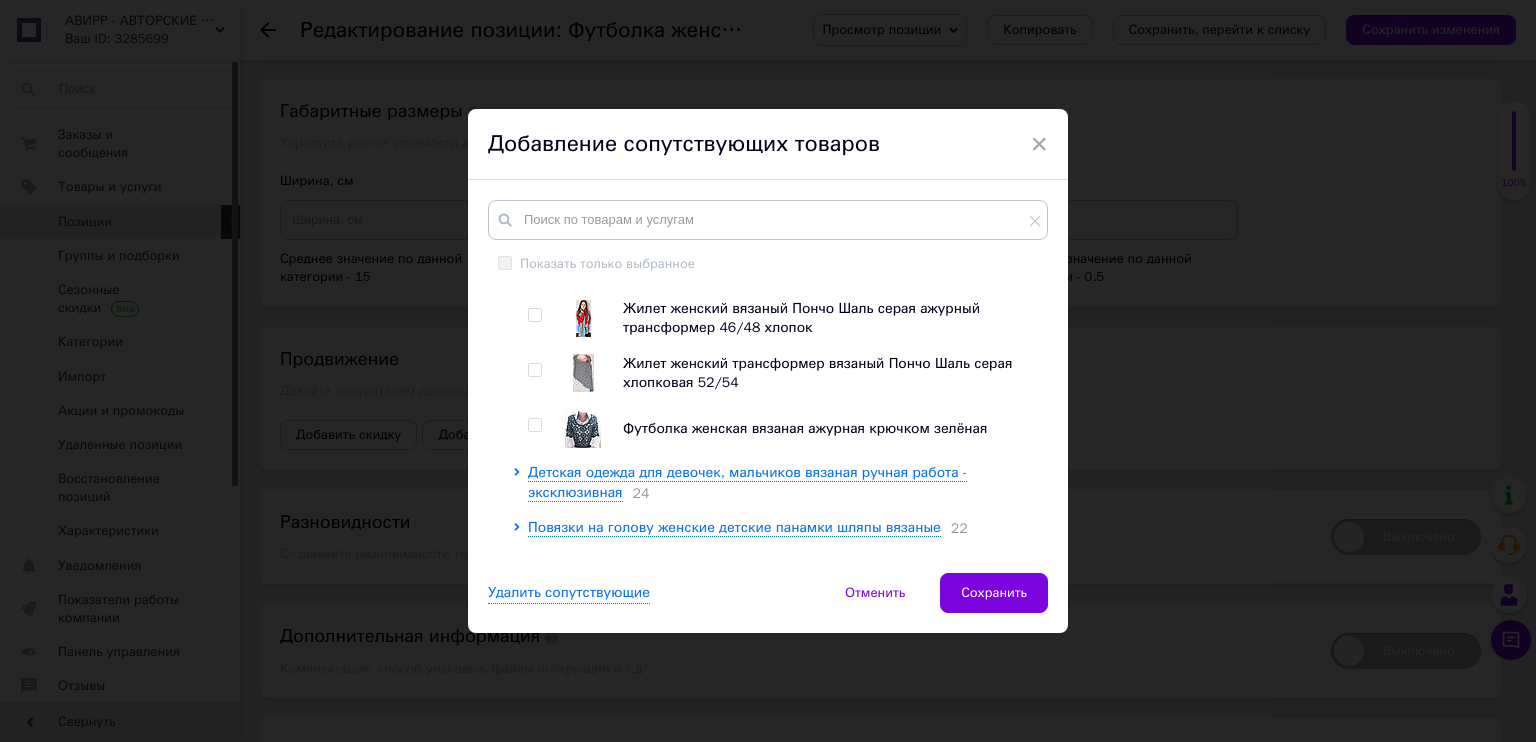 click at bounding box center [534, 315] 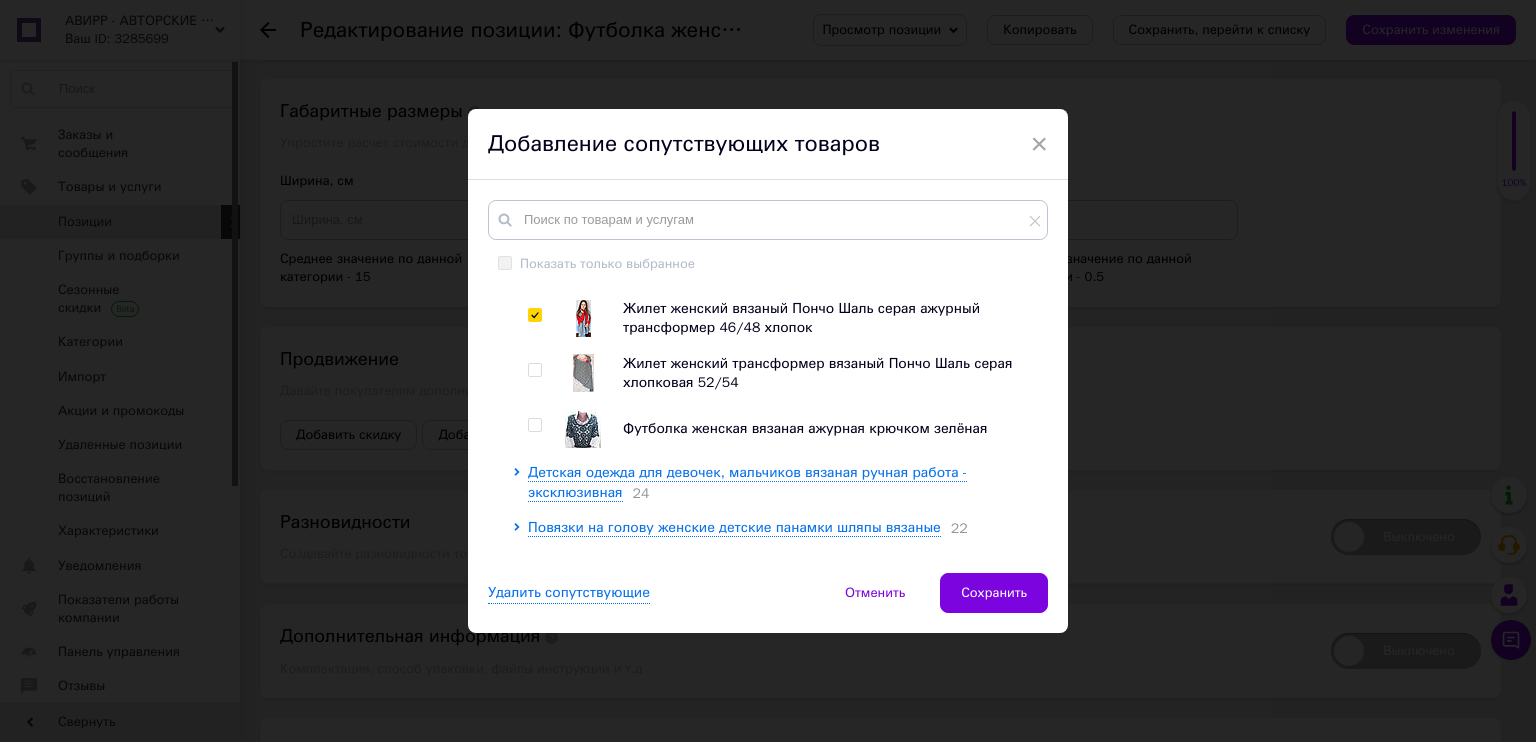 checkbox on "true" 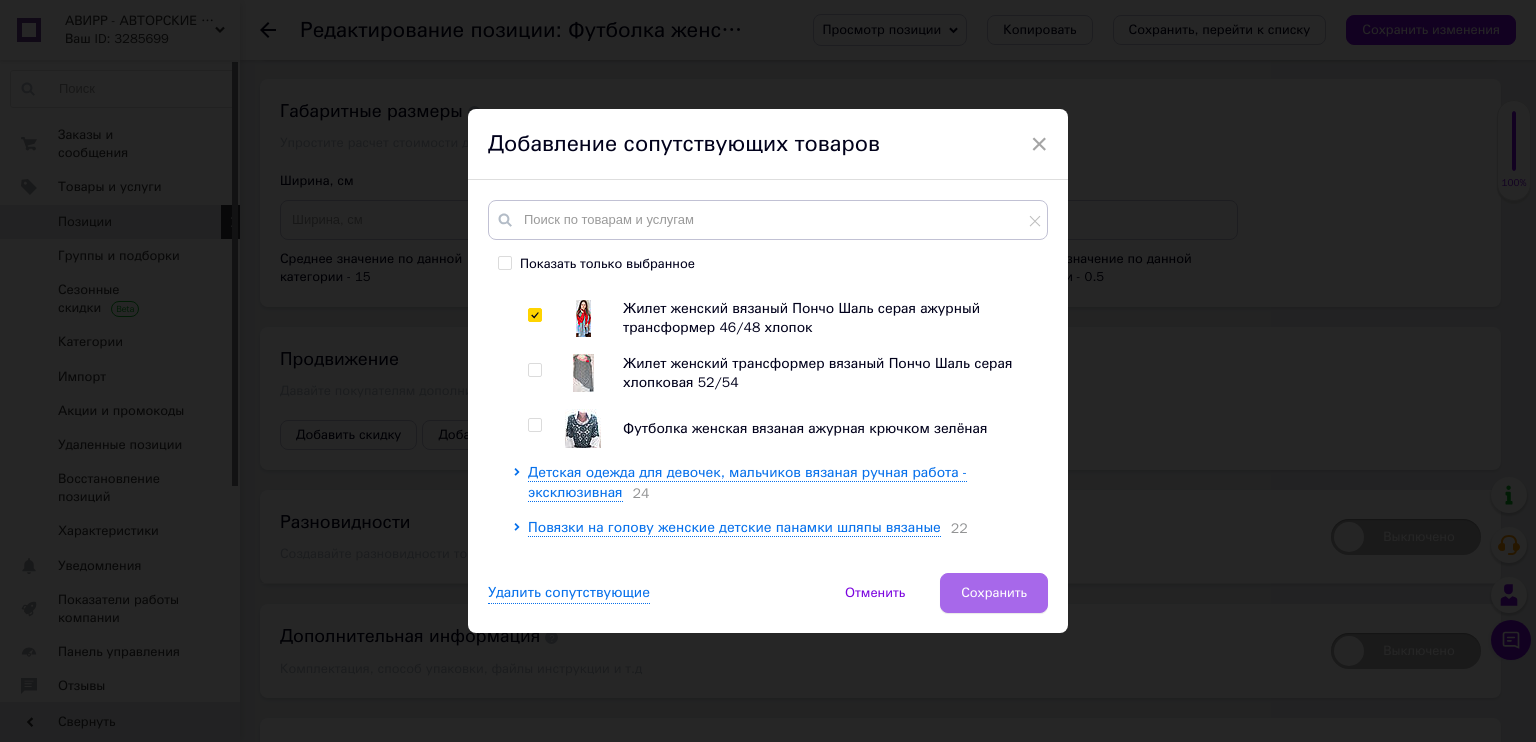 click on "Сохранить" at bounding box center [994, 593] 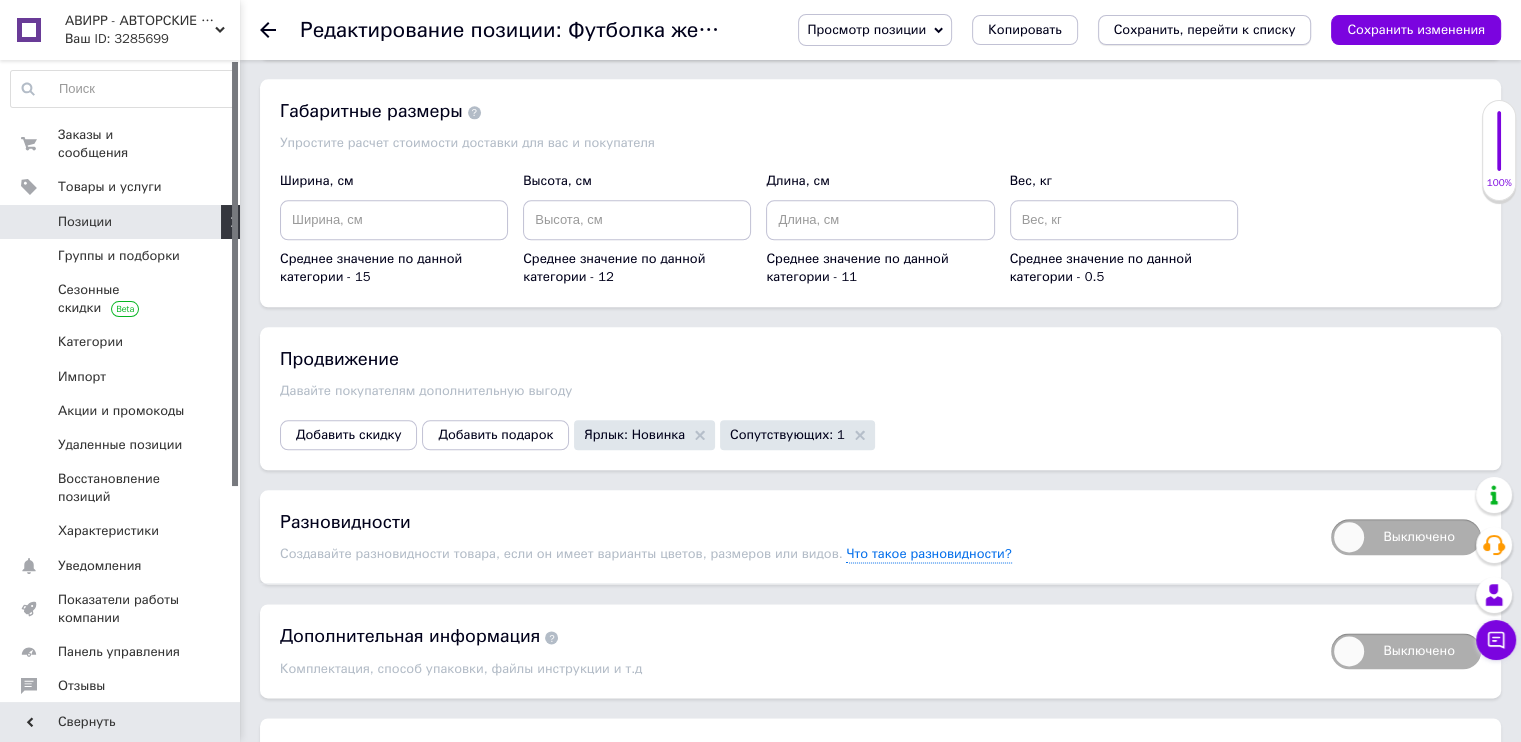click on "Сохранить, перейти к списку" at bounding box center (1205, 29) 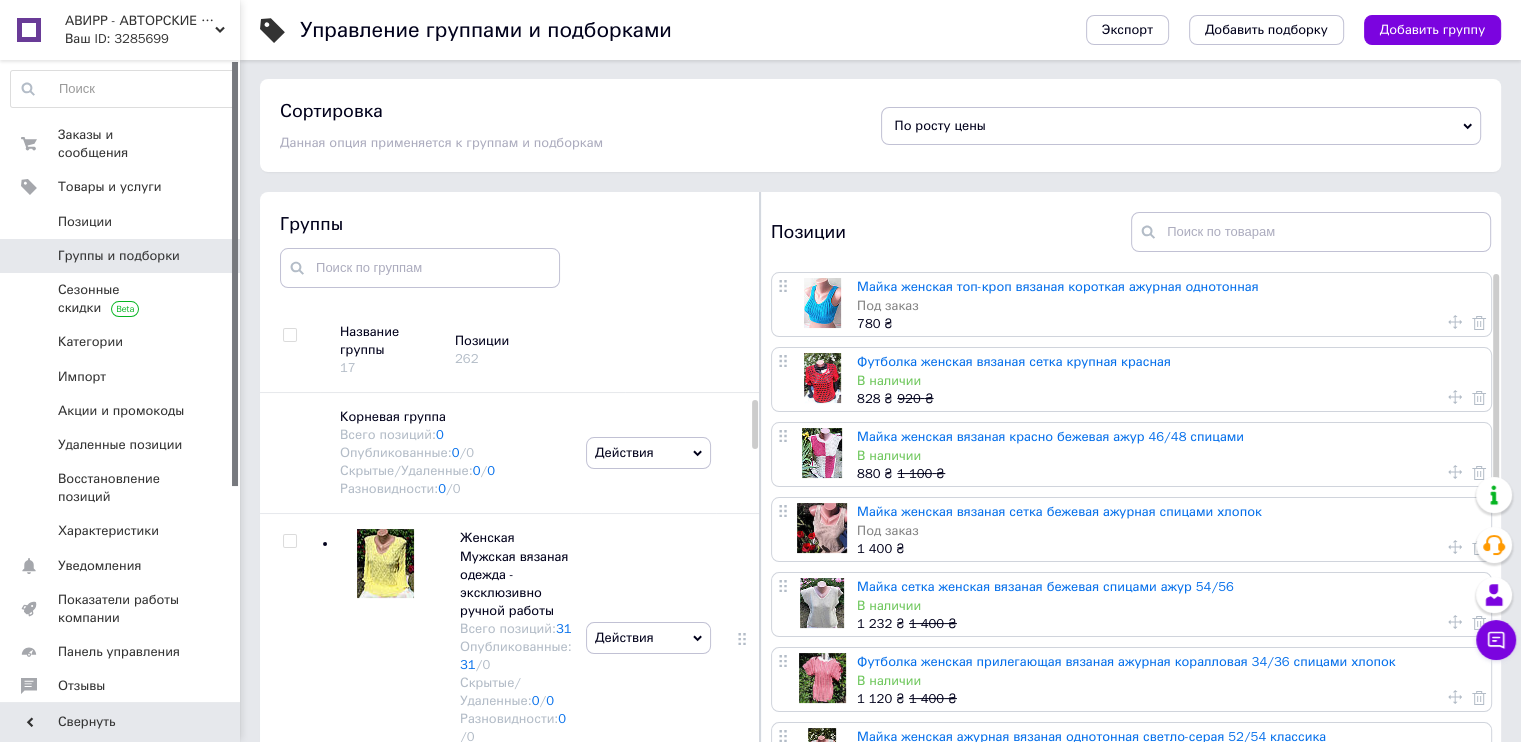 scroll, scrollTop: 44, scrollLeft: 0, axis: vertical 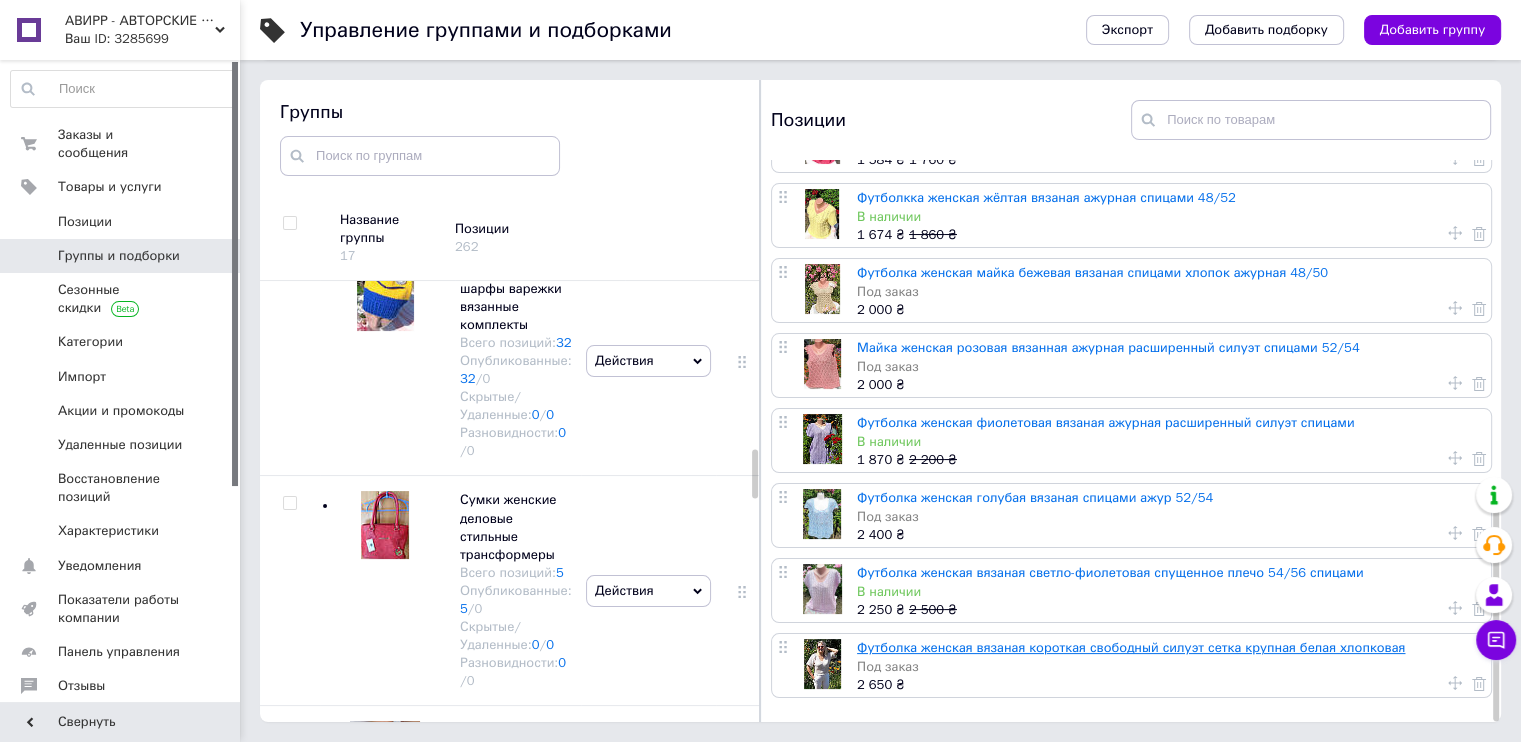click on "Футболка женская вязаная короткая свободный силуэт сетка крупная белая хлопковая" at bounding box center [1131, 647] 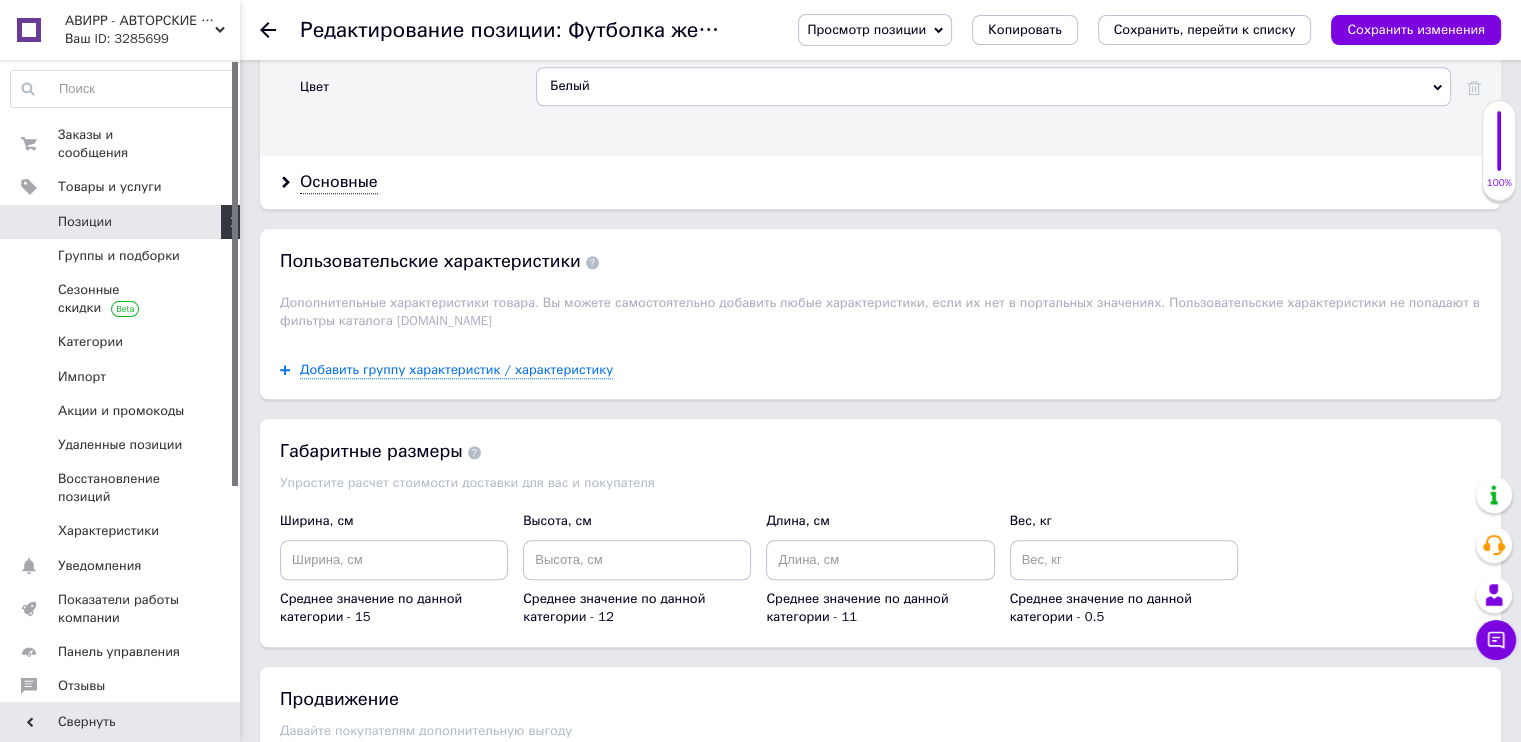 scroll, scrollTop: 1800, scrollLeft: 0, axis: vertical 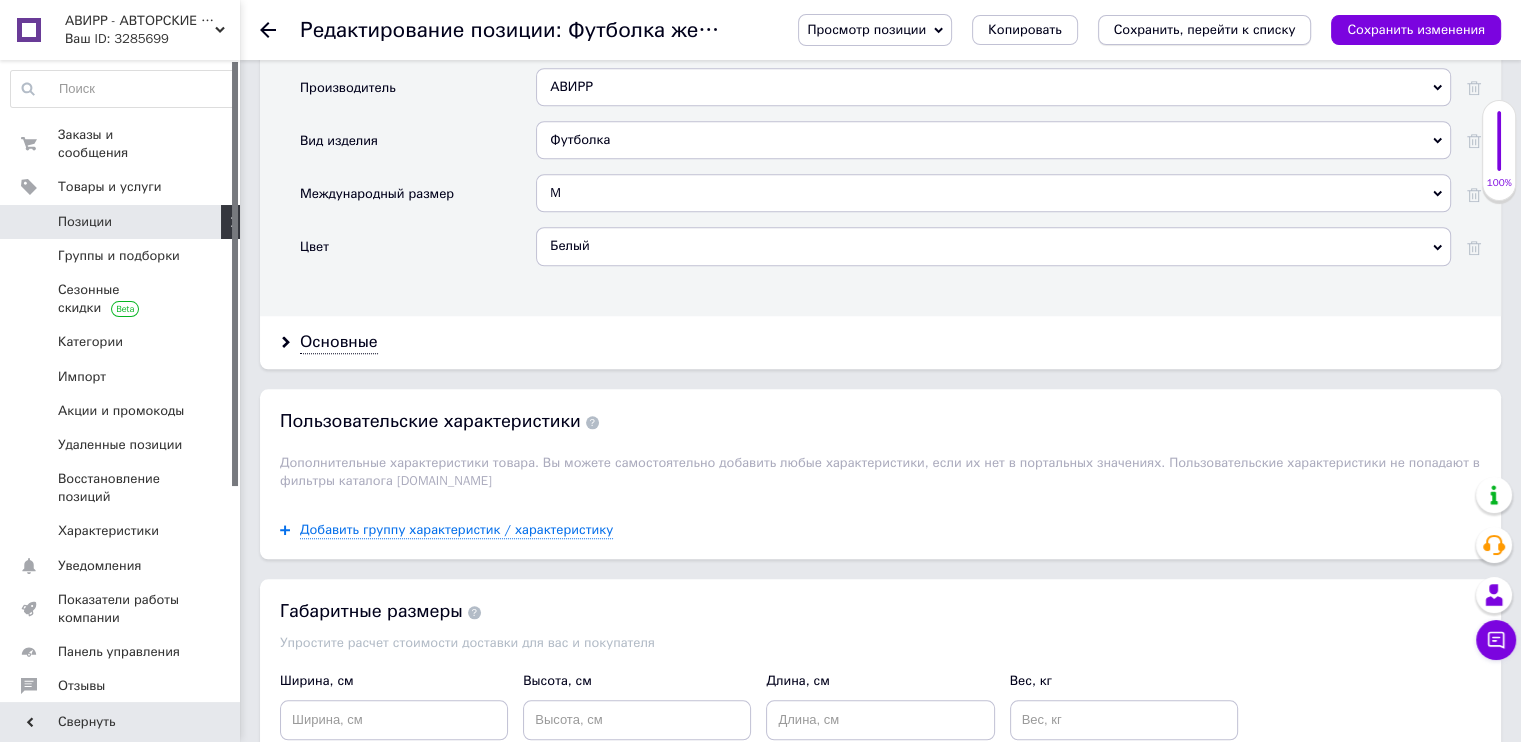 click on "Сохранить, перейти к списку" at bounding box center (1205, 29) 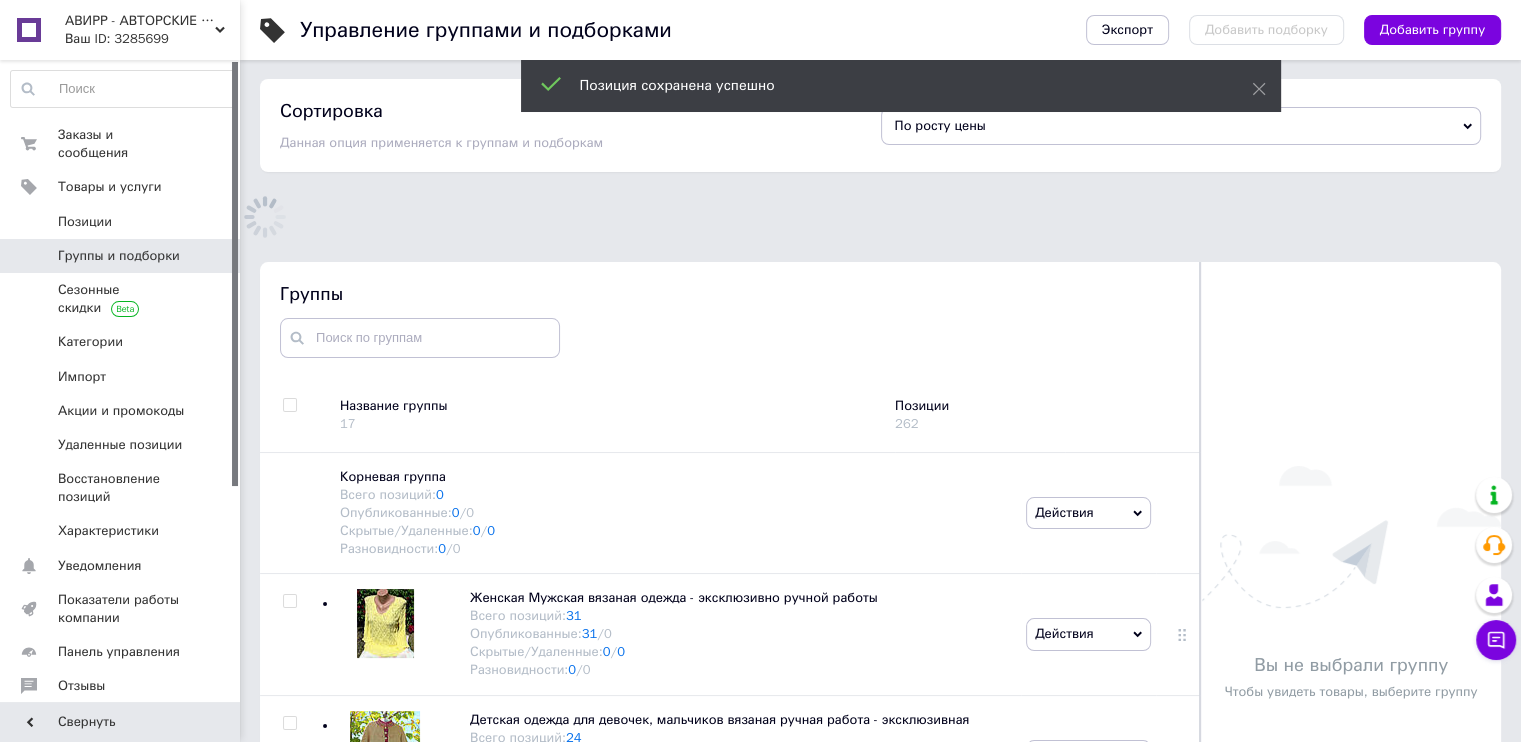 scroll, scrollTop: 60, scrollLeft: 0, axis: vertical 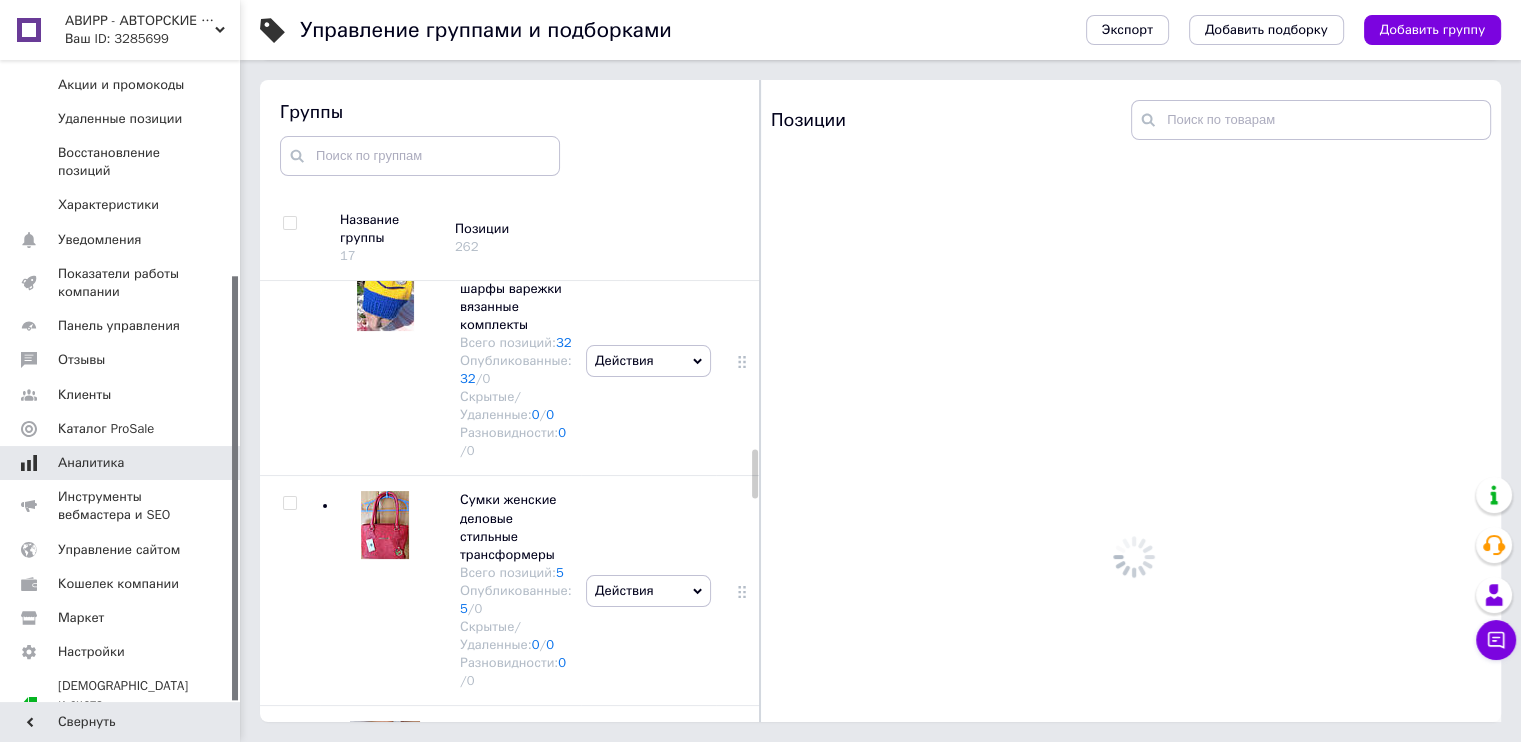 click on "Аналитика" at bounding box center (91, 463) 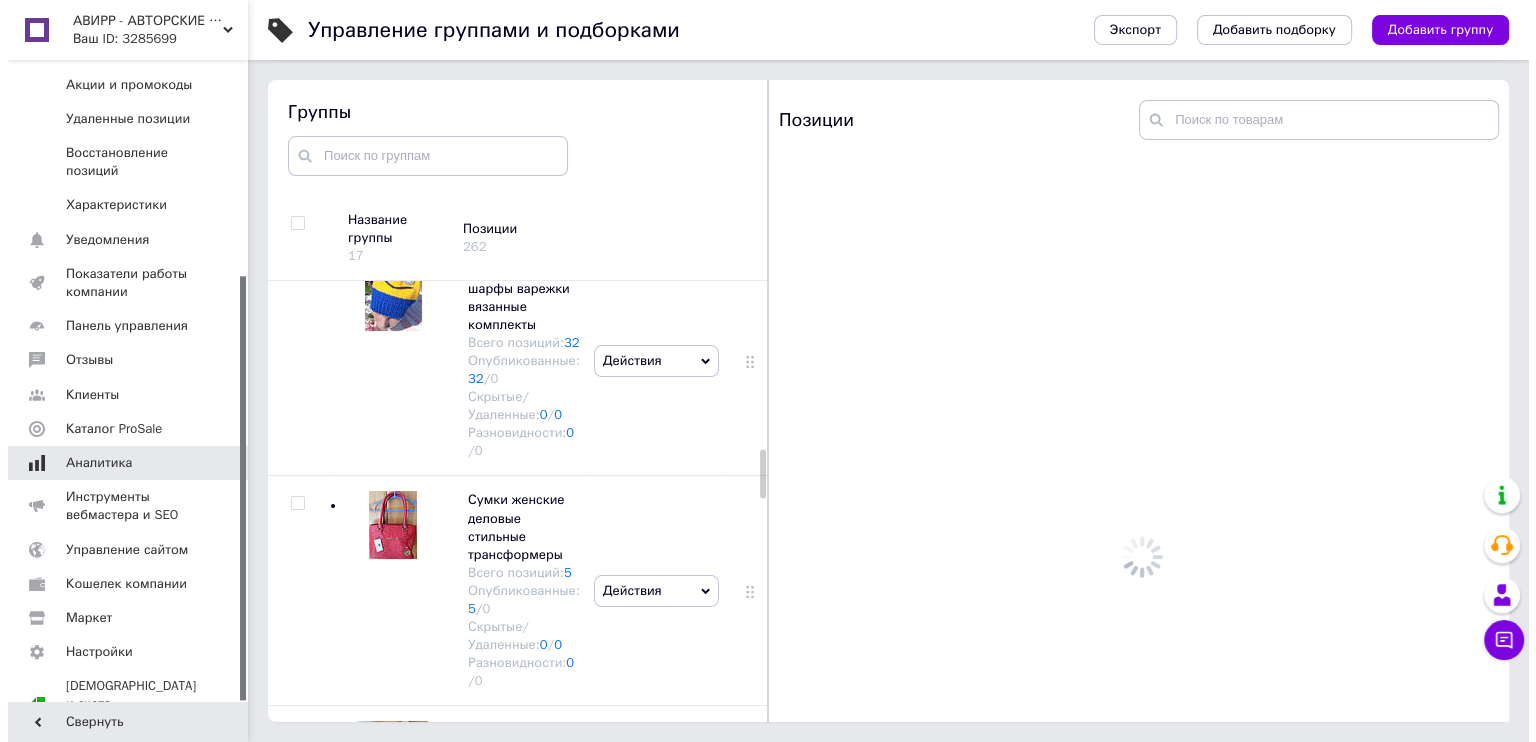 scroll, scrollTop: 0, scrollLeft: 0, axis: both 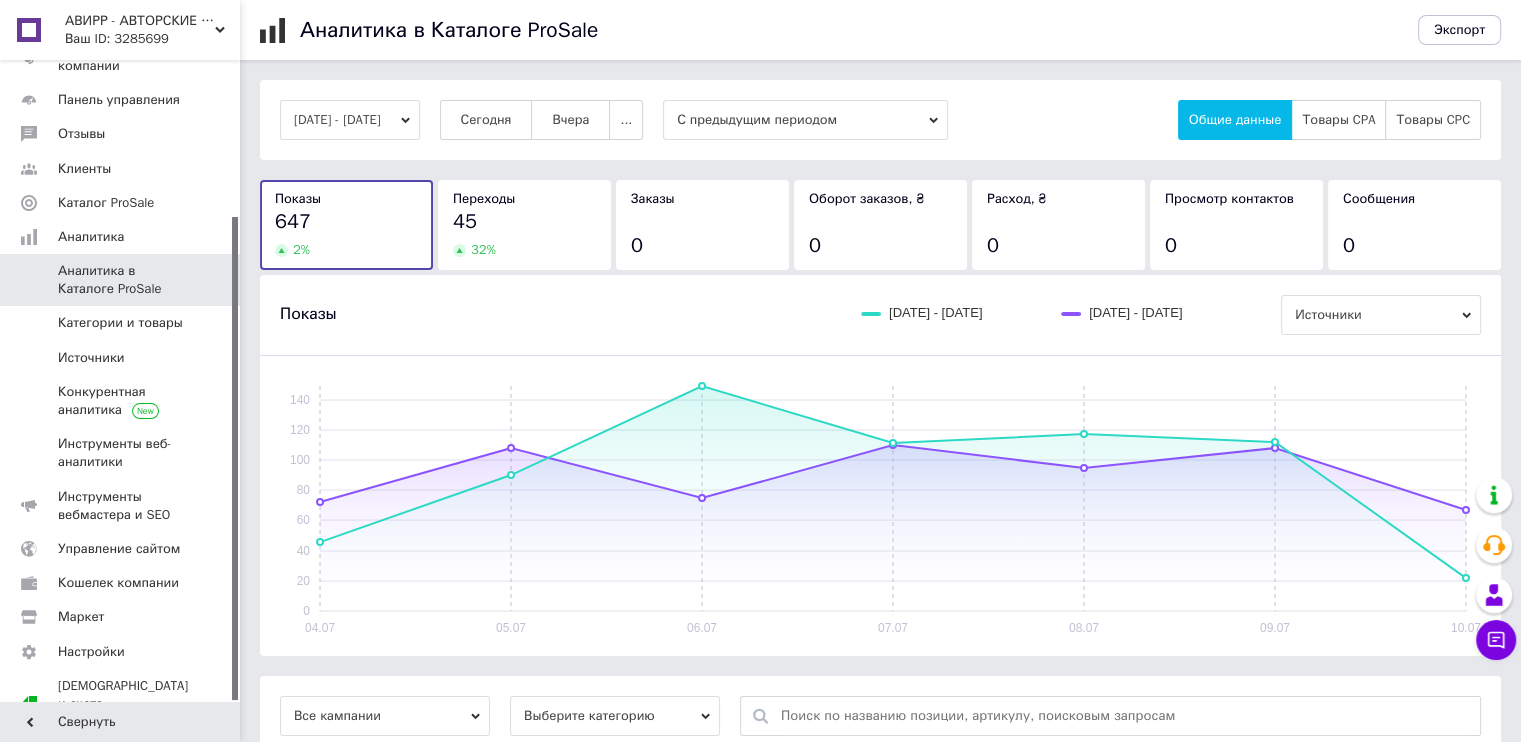 click on "45 32 %" at bounding box center (524, 233) 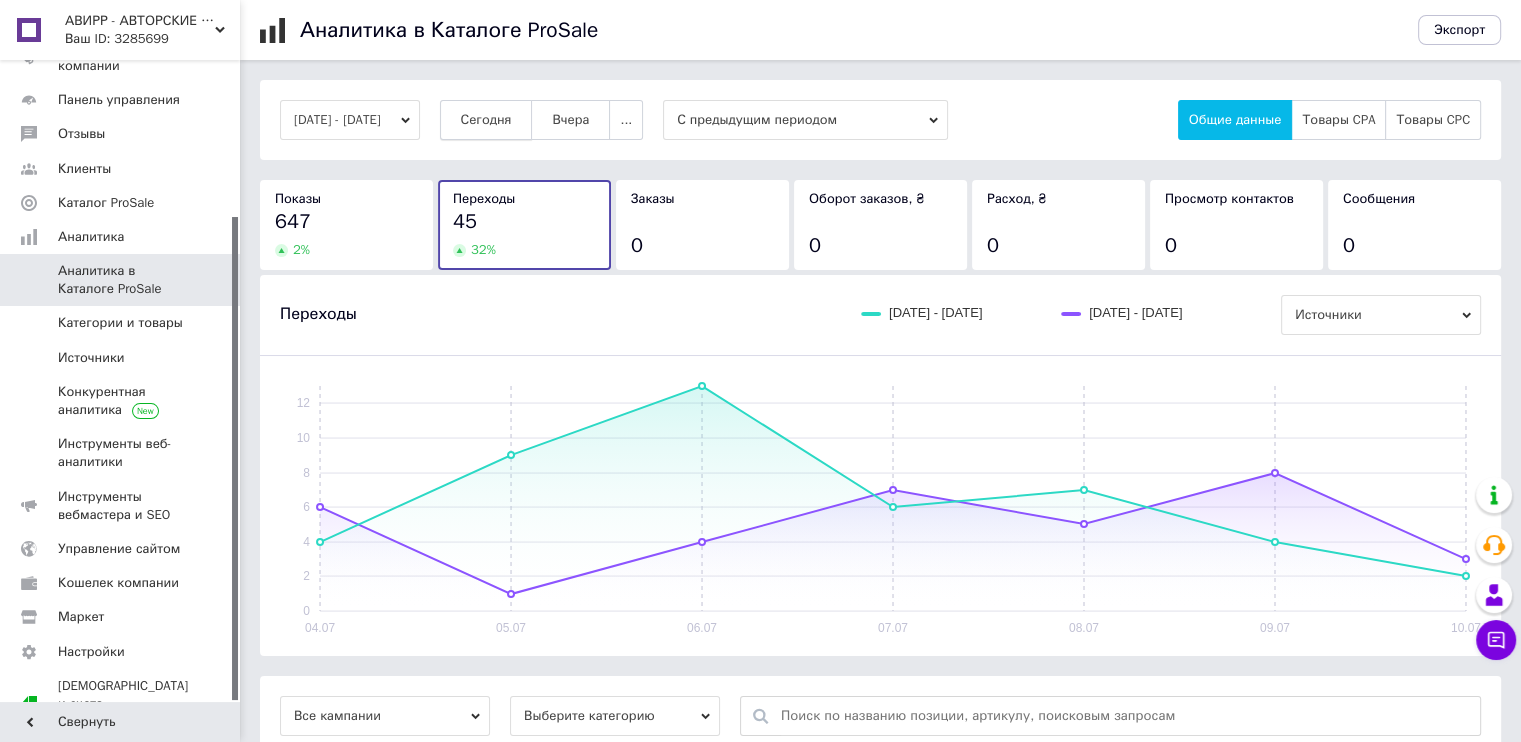 click on "Сегодня" at bounding box center (486, 120) 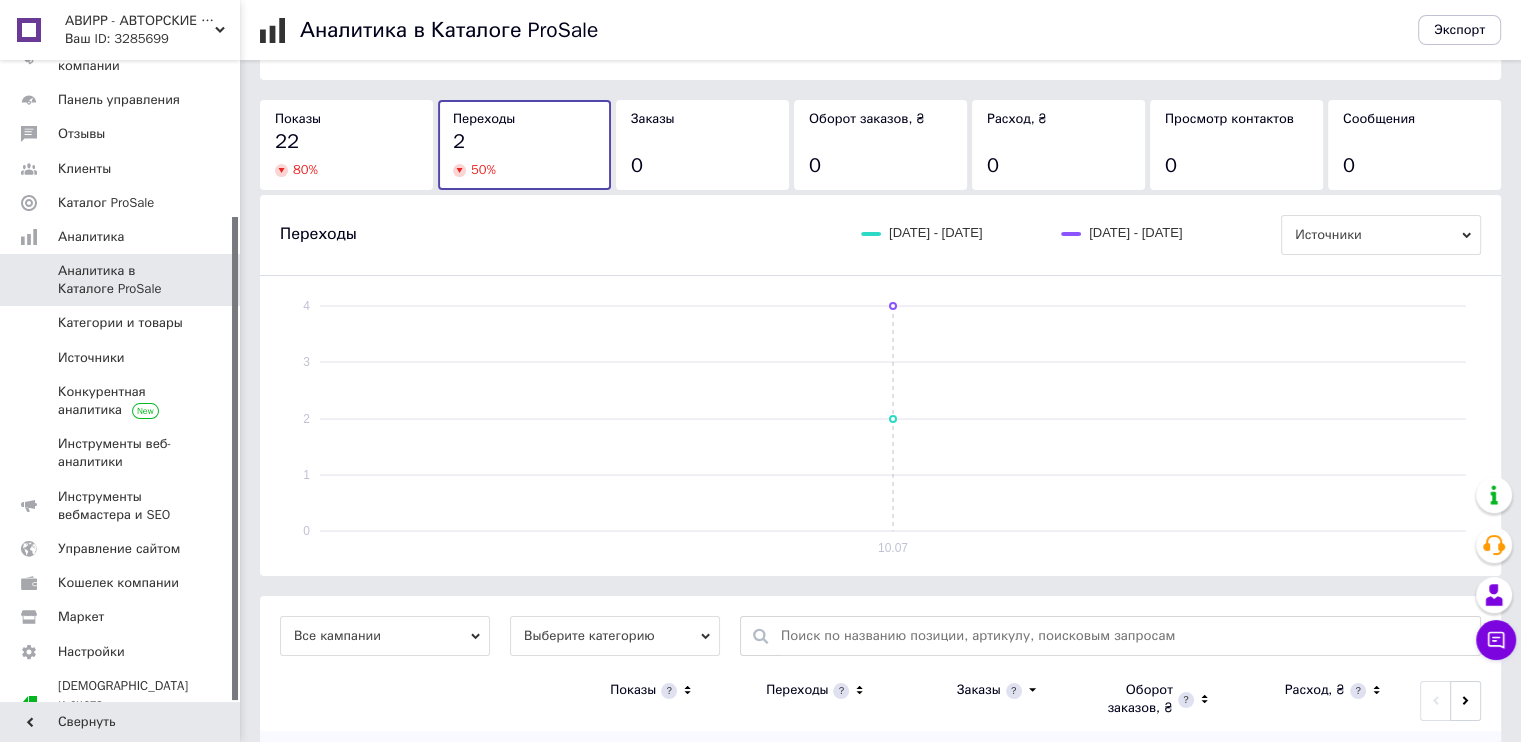 scroll, scrollTop: 194, scrollLeft: 0, axis: vertical 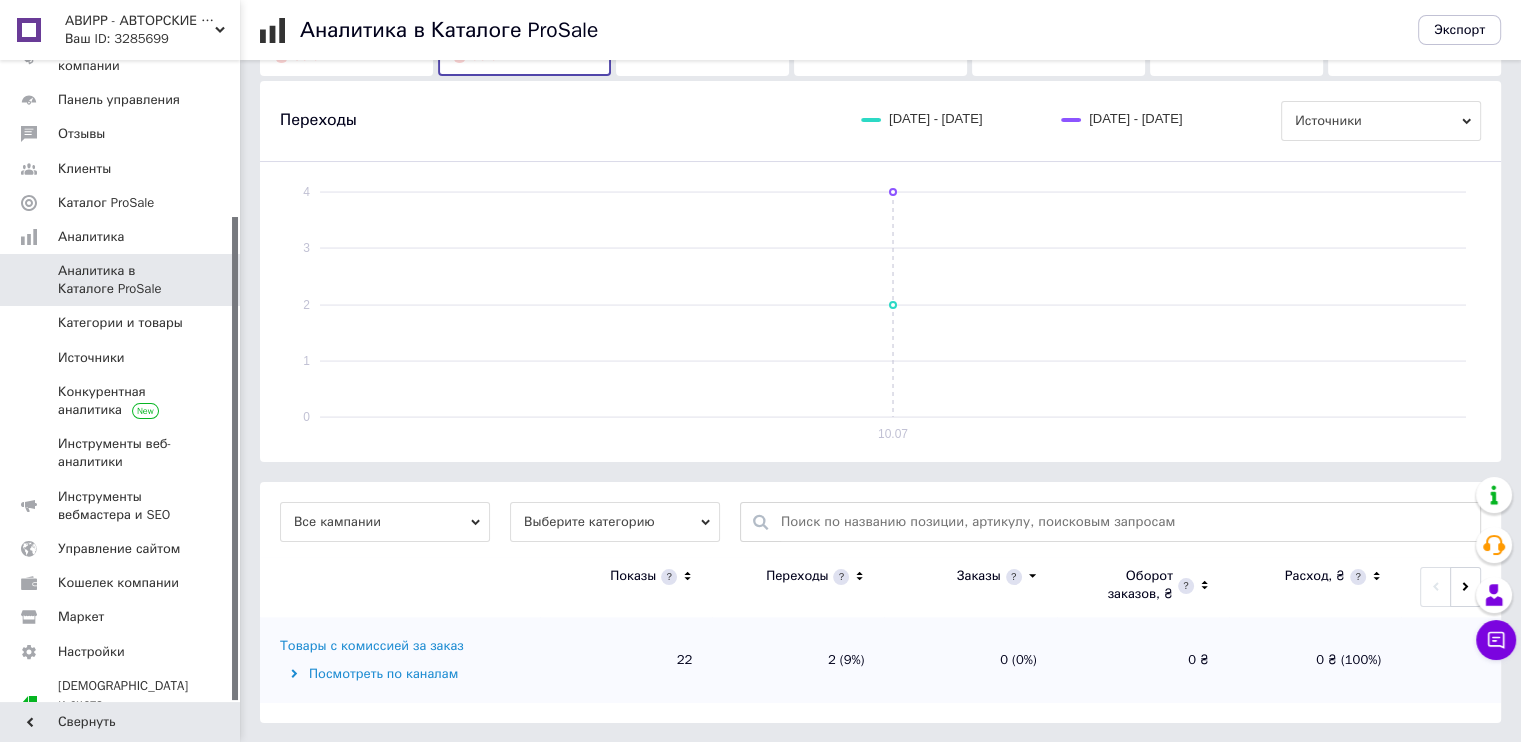 click on "Товары с комиссией за заказ" at bounding box center [372, 646] 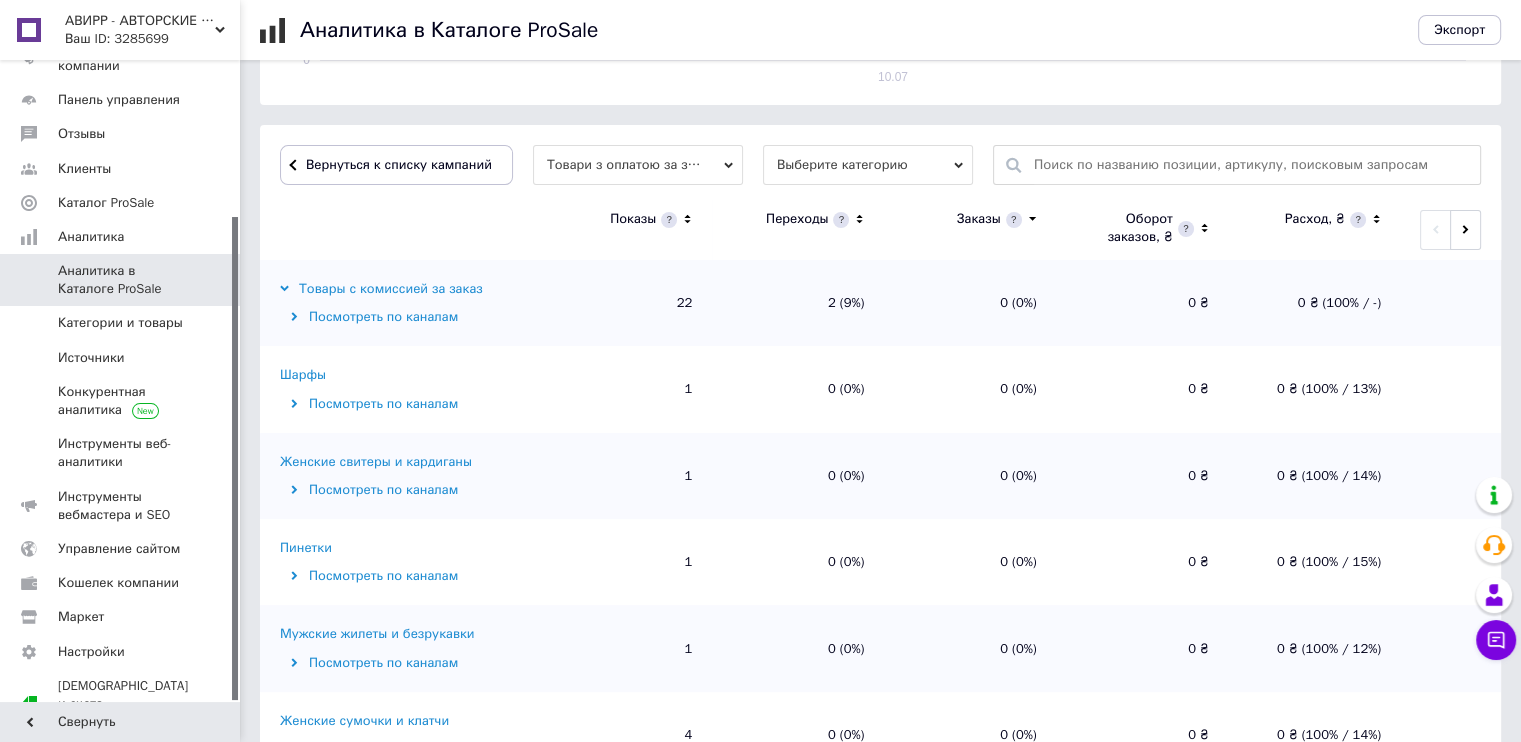 scroll, scrollTop: 600, scrollLeft: 0, axis: vertical 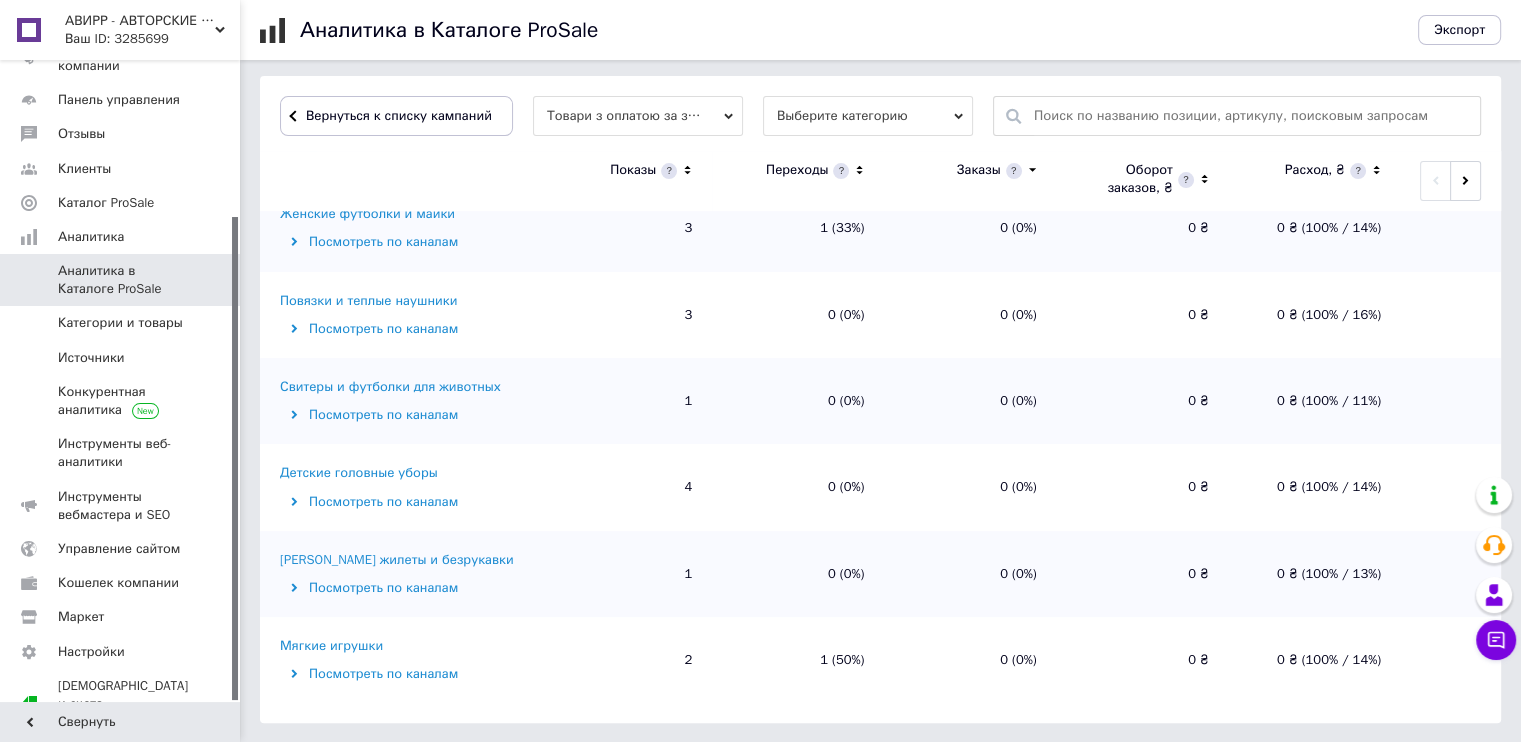 click on "Мягкие игрушки" at bounding box center (331, 646) 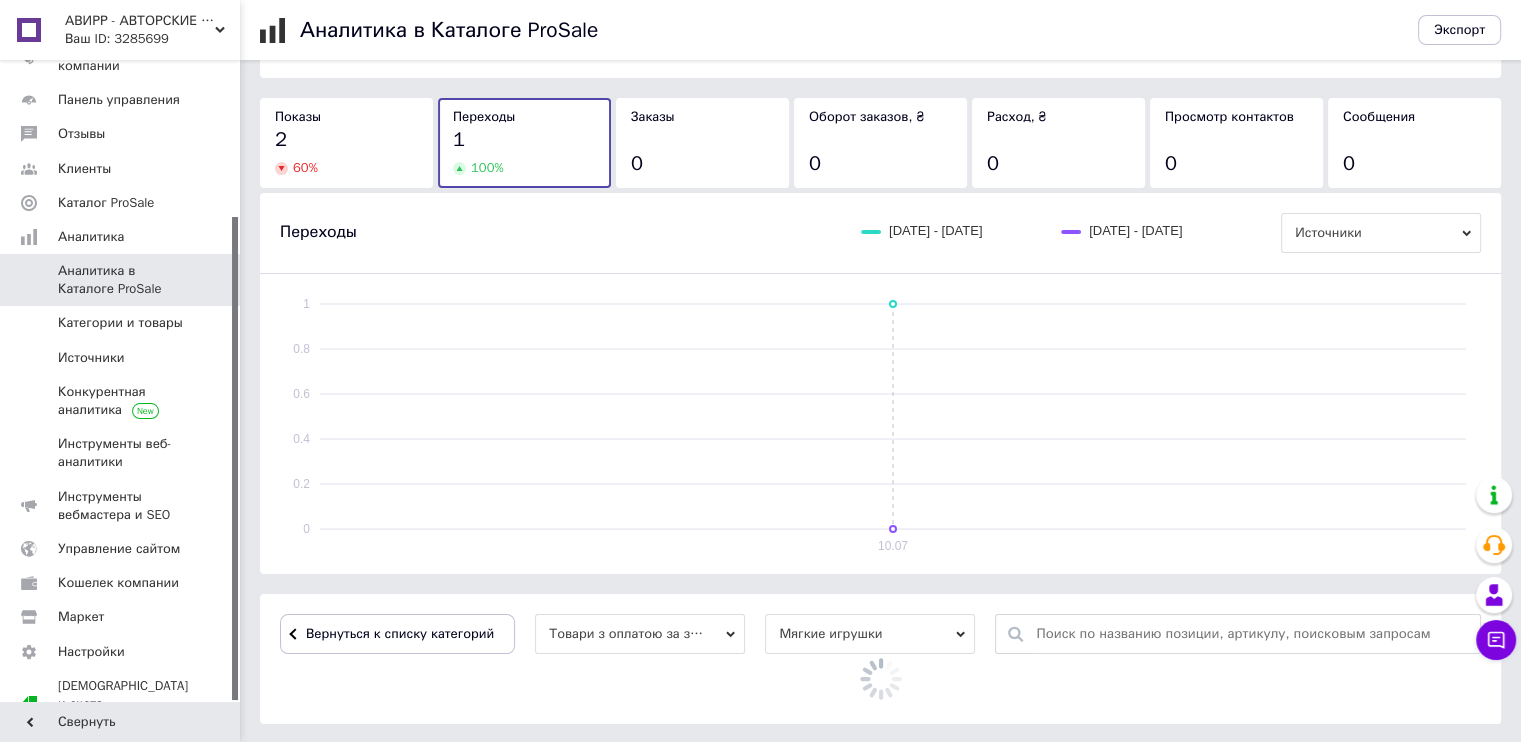 scroll, scrollTop: 548, scrollLeft: 0, axis: vertical 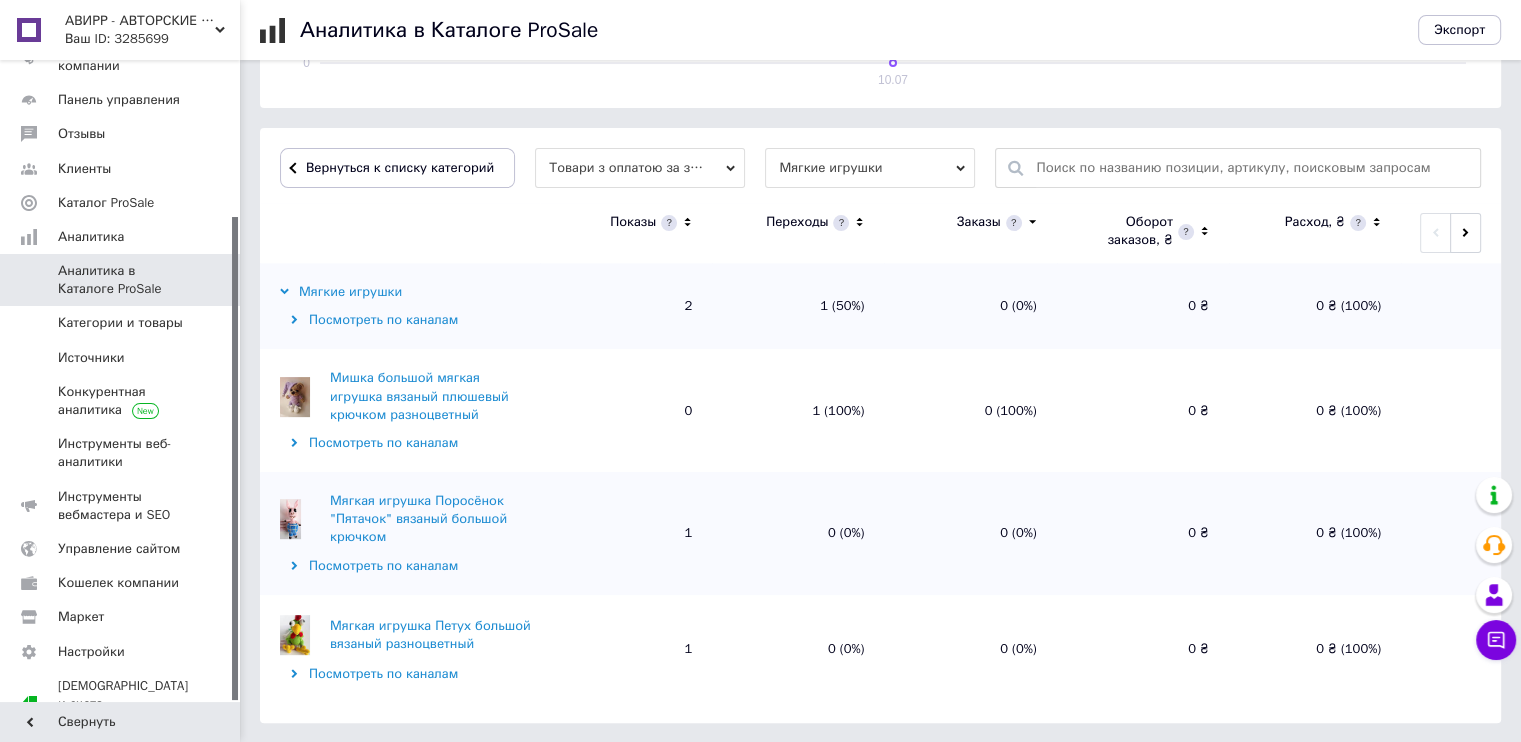 click on "Посмотреть по каналам" at bounding box center [407, 443] 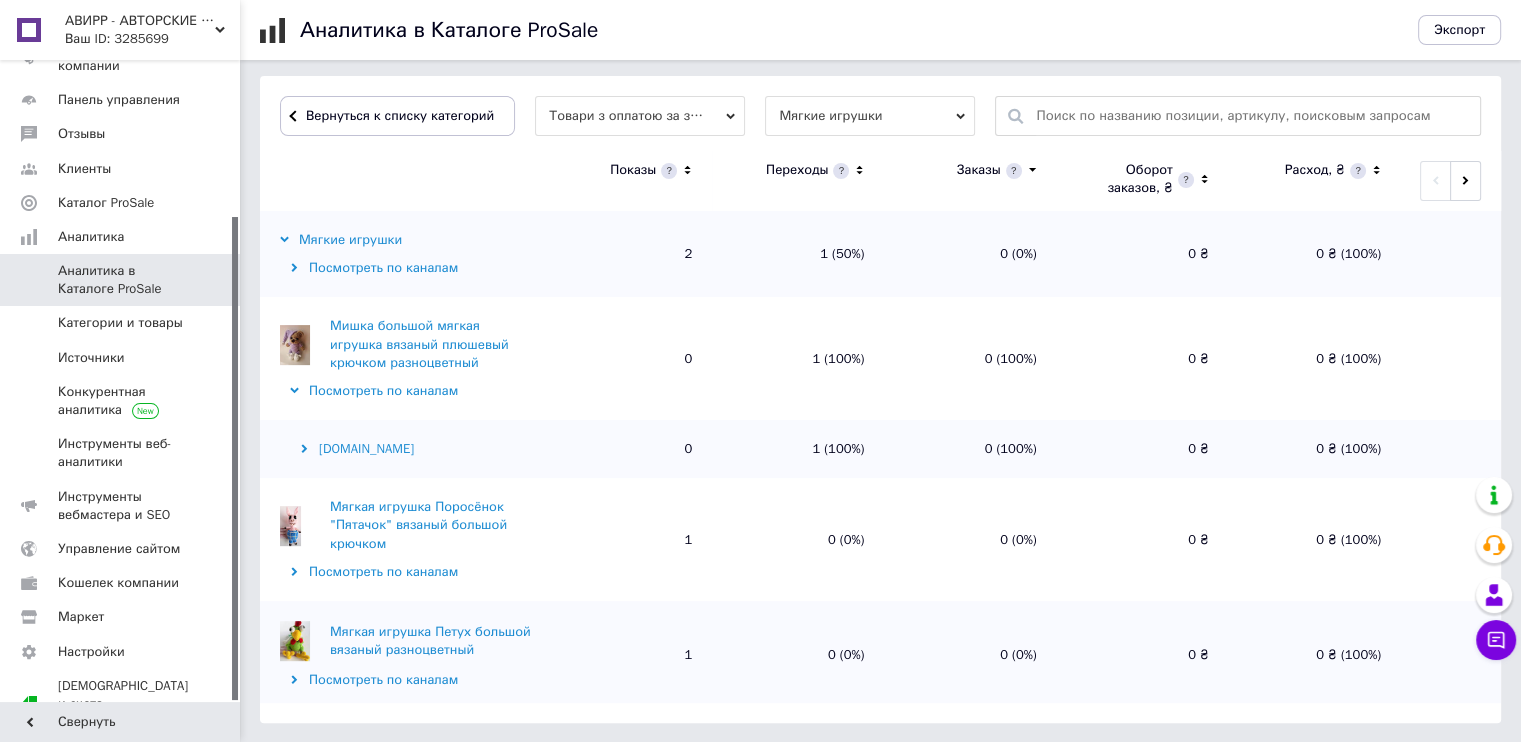 click on "Посмотреть по каналам" at bounding box center [407, 391] 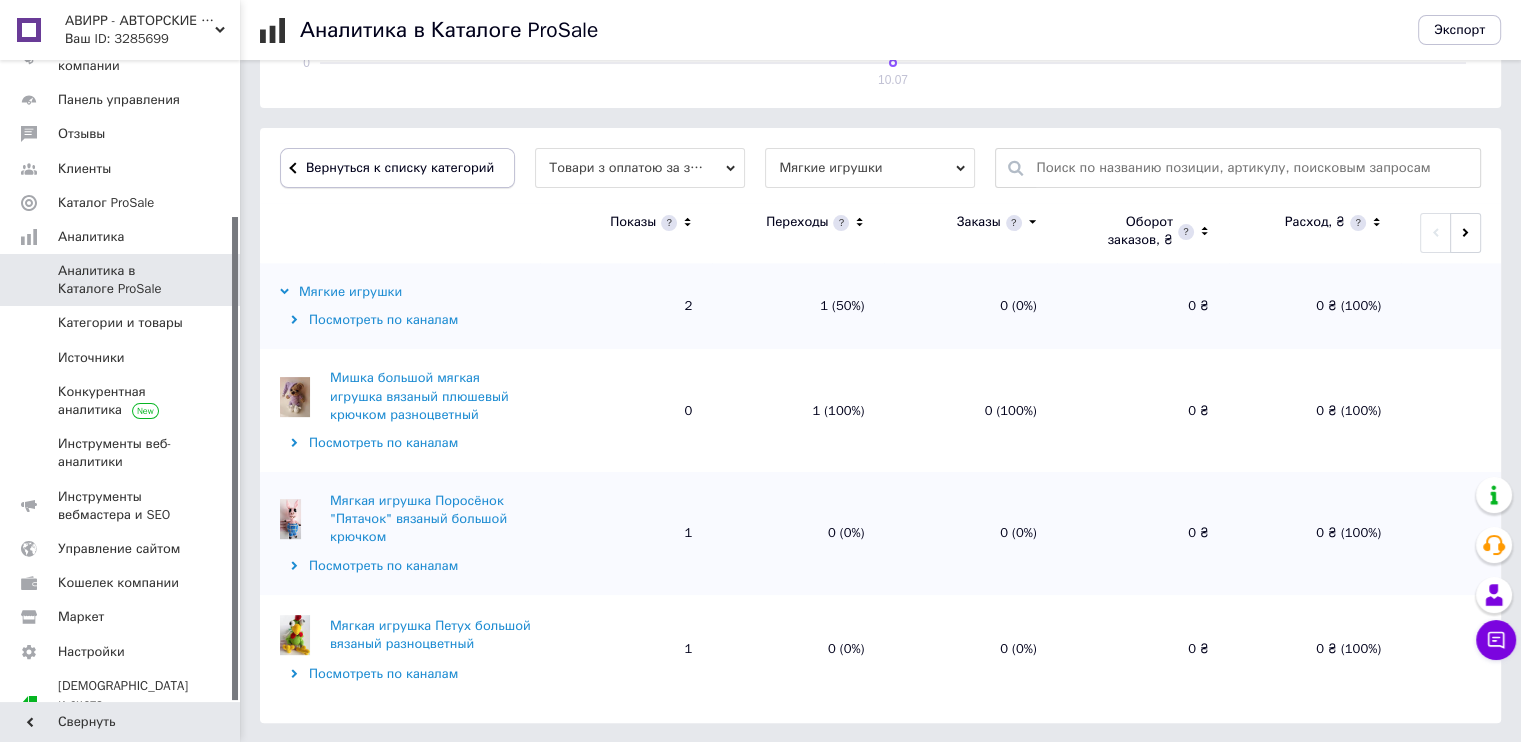 click on "Вернуться к списку категорий" at bounding box center [397, 168] 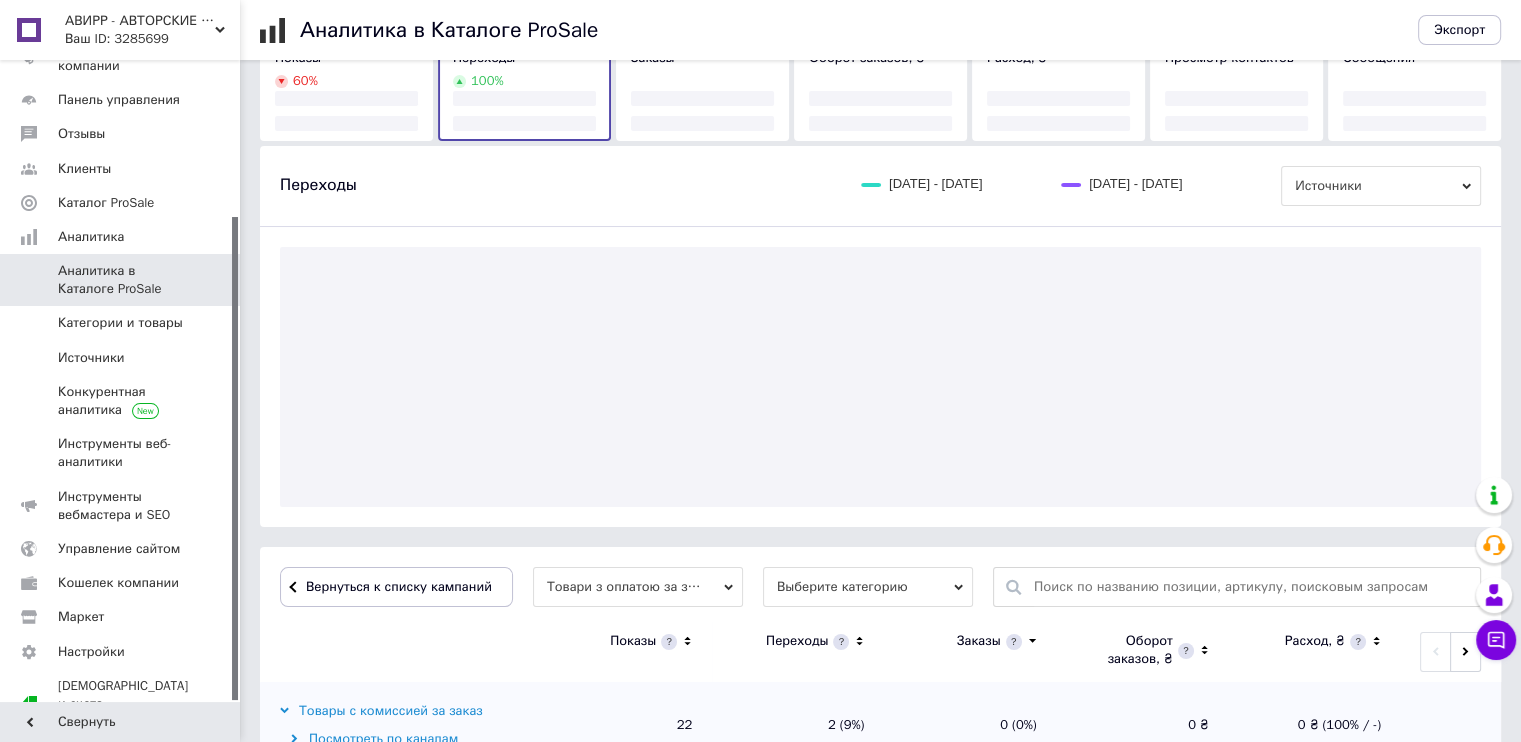 scroll, scrollTop: 0, scrollLeft: 0, axis: both 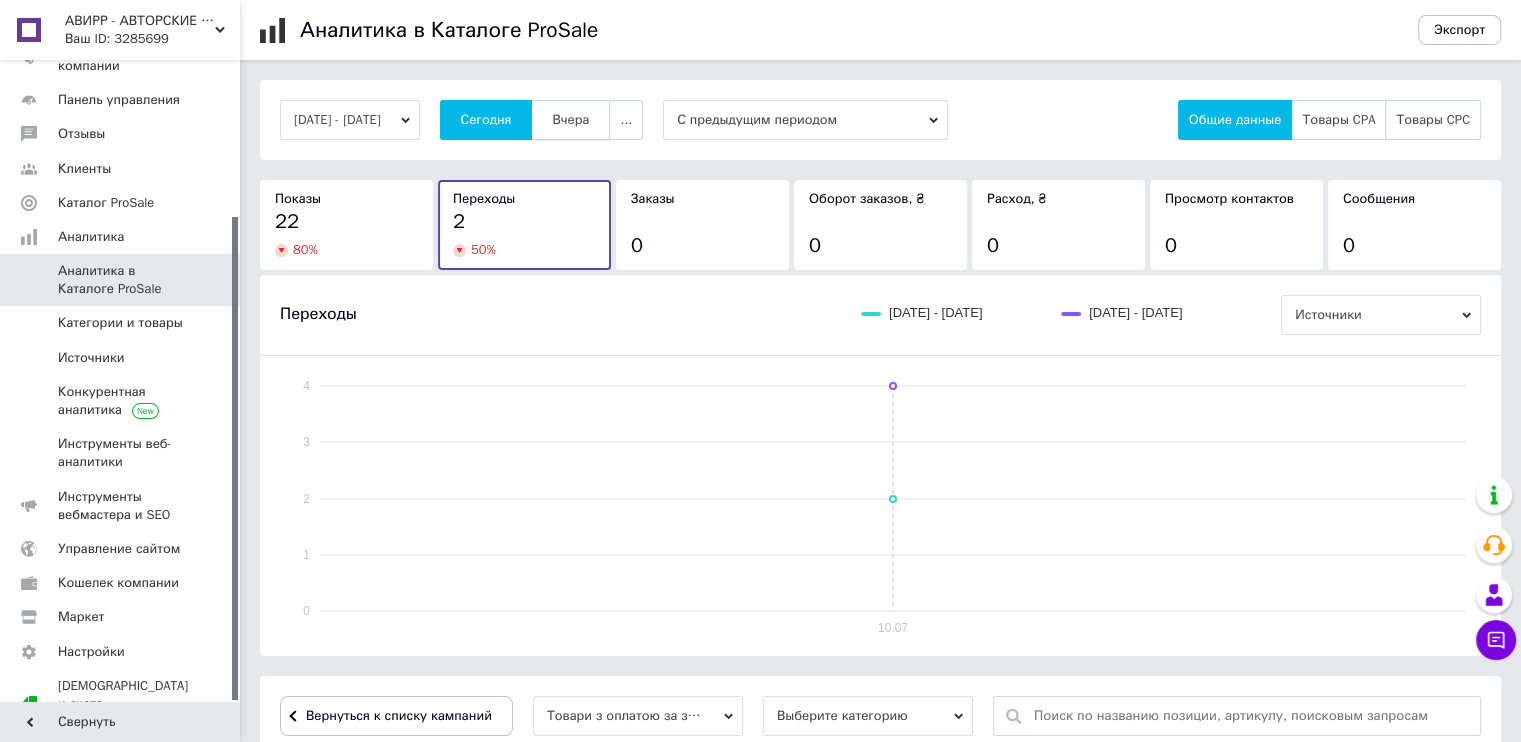 click on "Вчера" at bounding box center [570, 120] 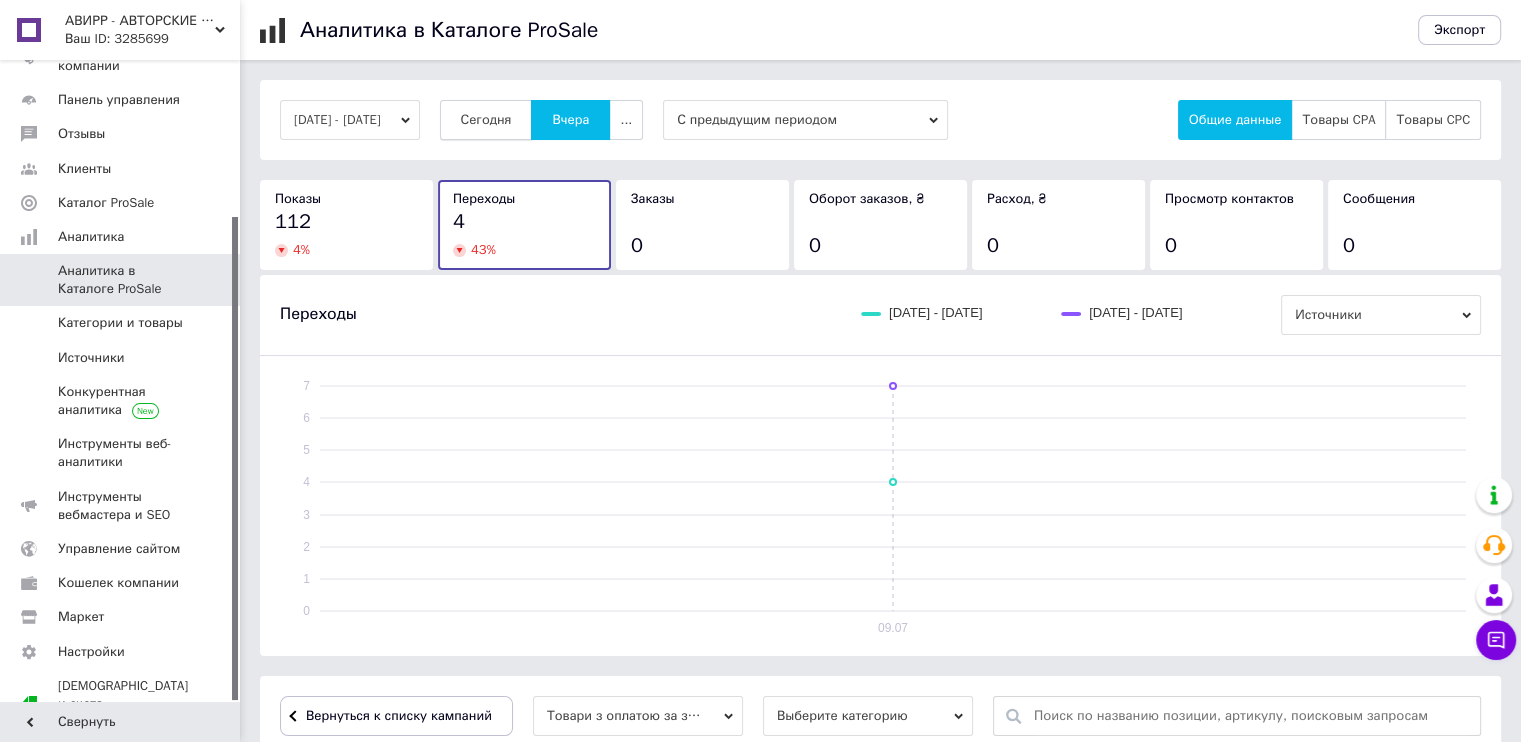 click on "Сегодня" at bounding box center (486, 120) 